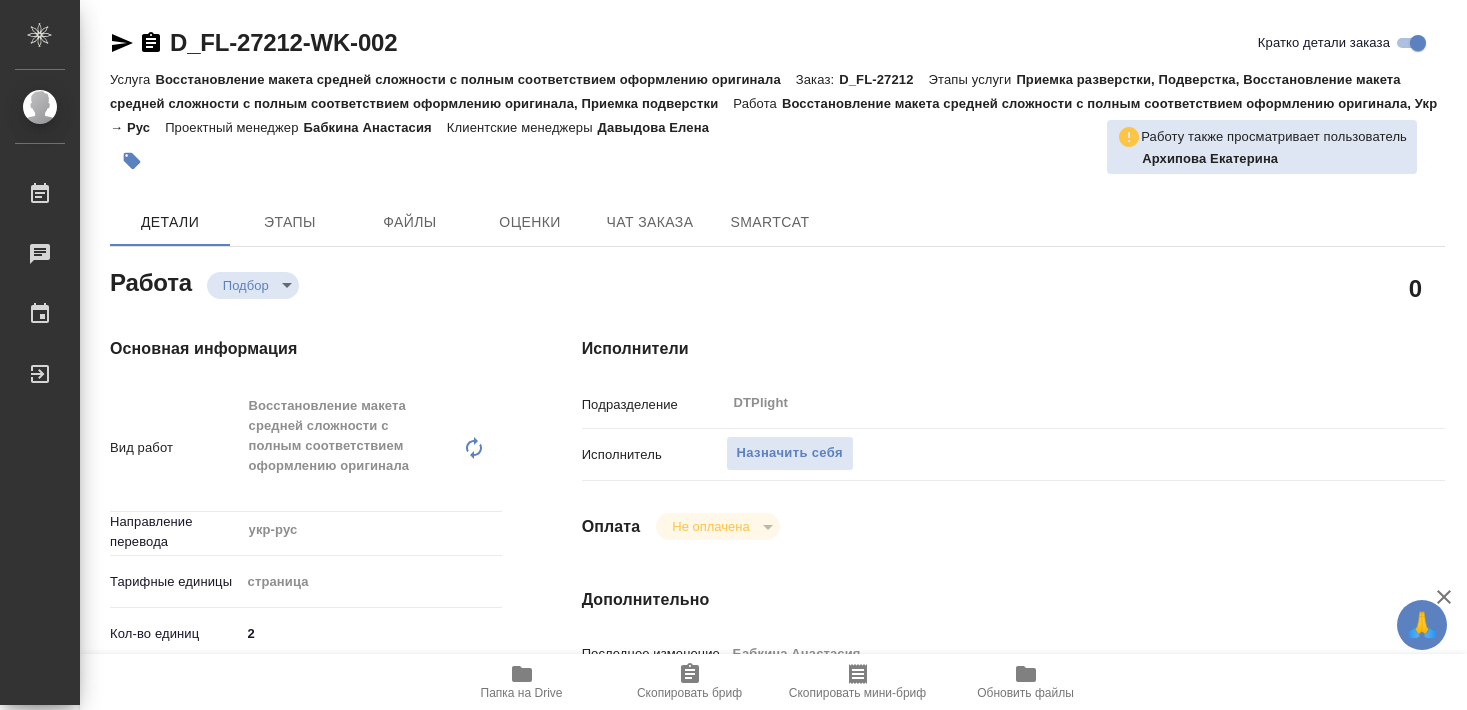 scroll, scrollTop: 0, scrollLeft: 0, axis: both 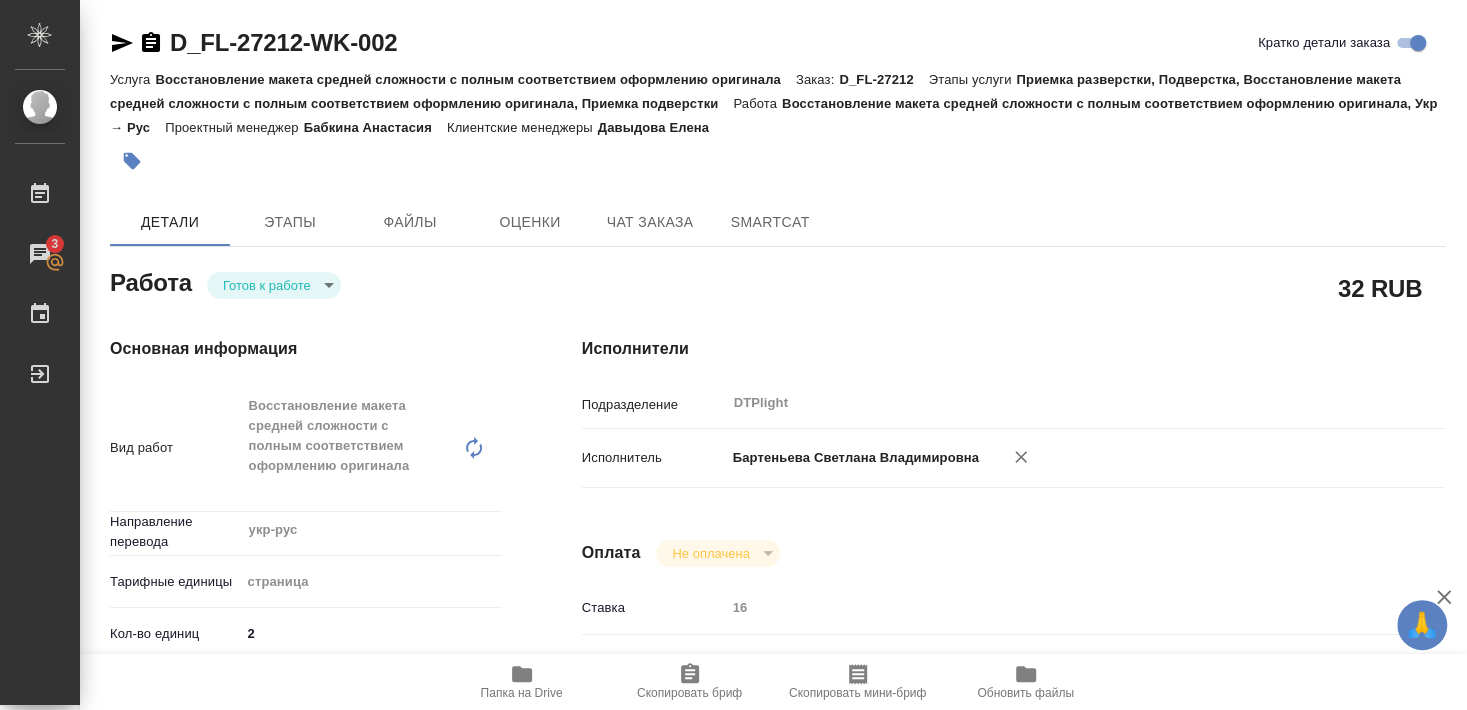 click on "Готов к работе readyForWork" at bounding box center [274, 285] 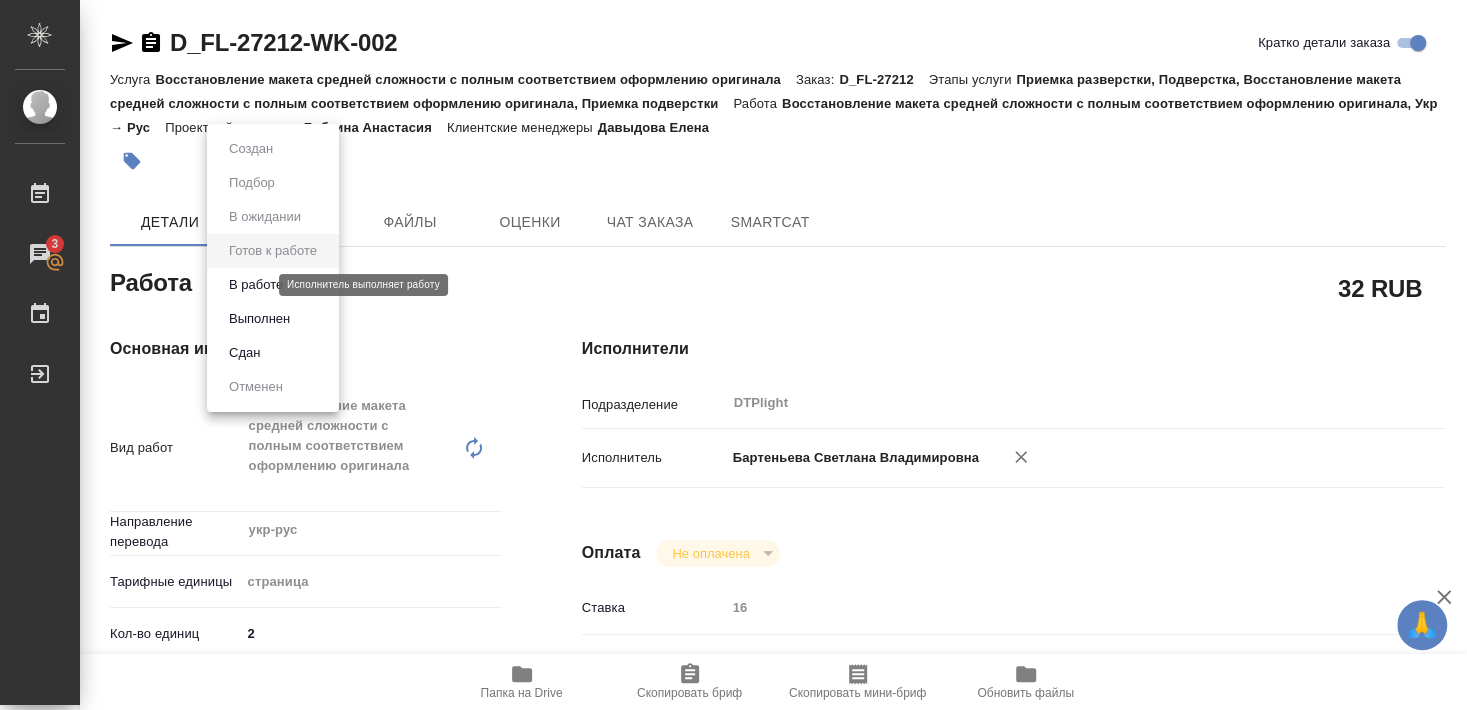 click on "В работе" at bounding box center [256, 285] 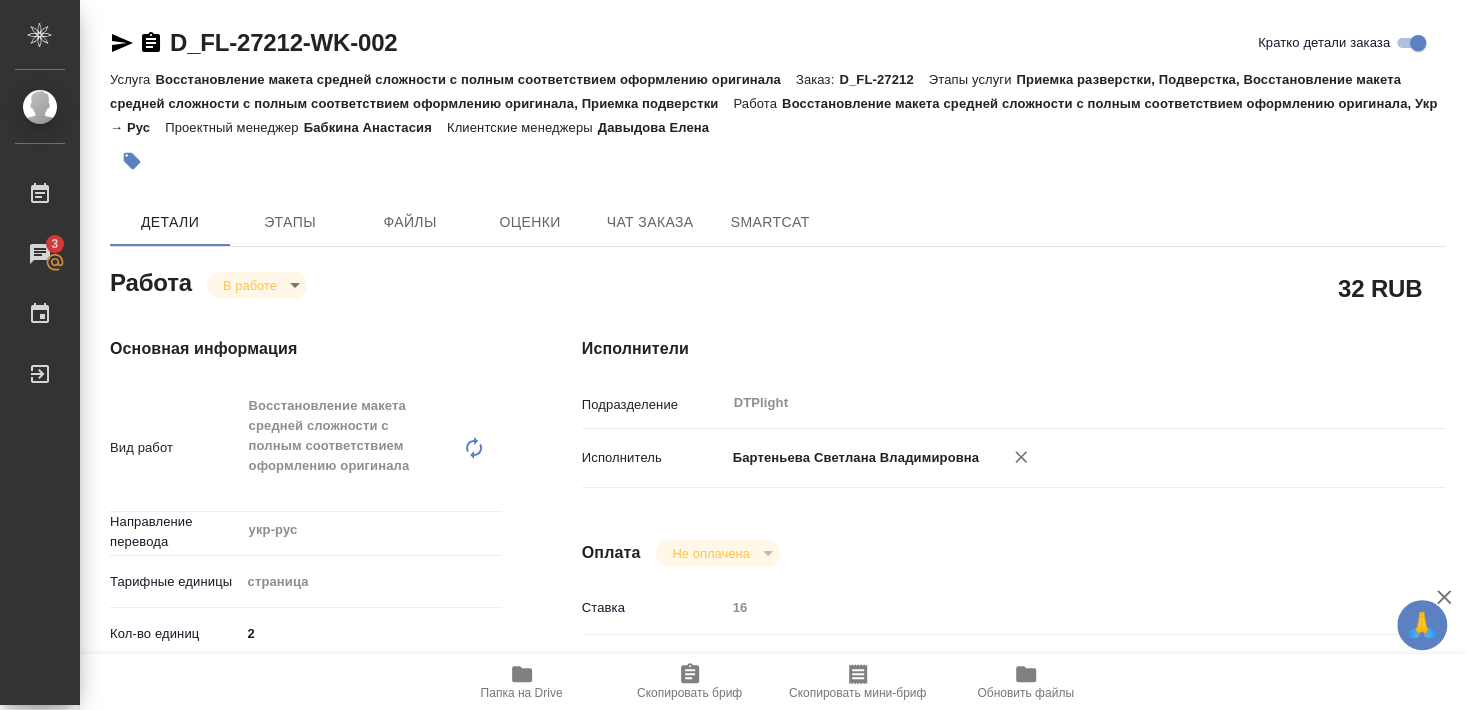 type on "x" 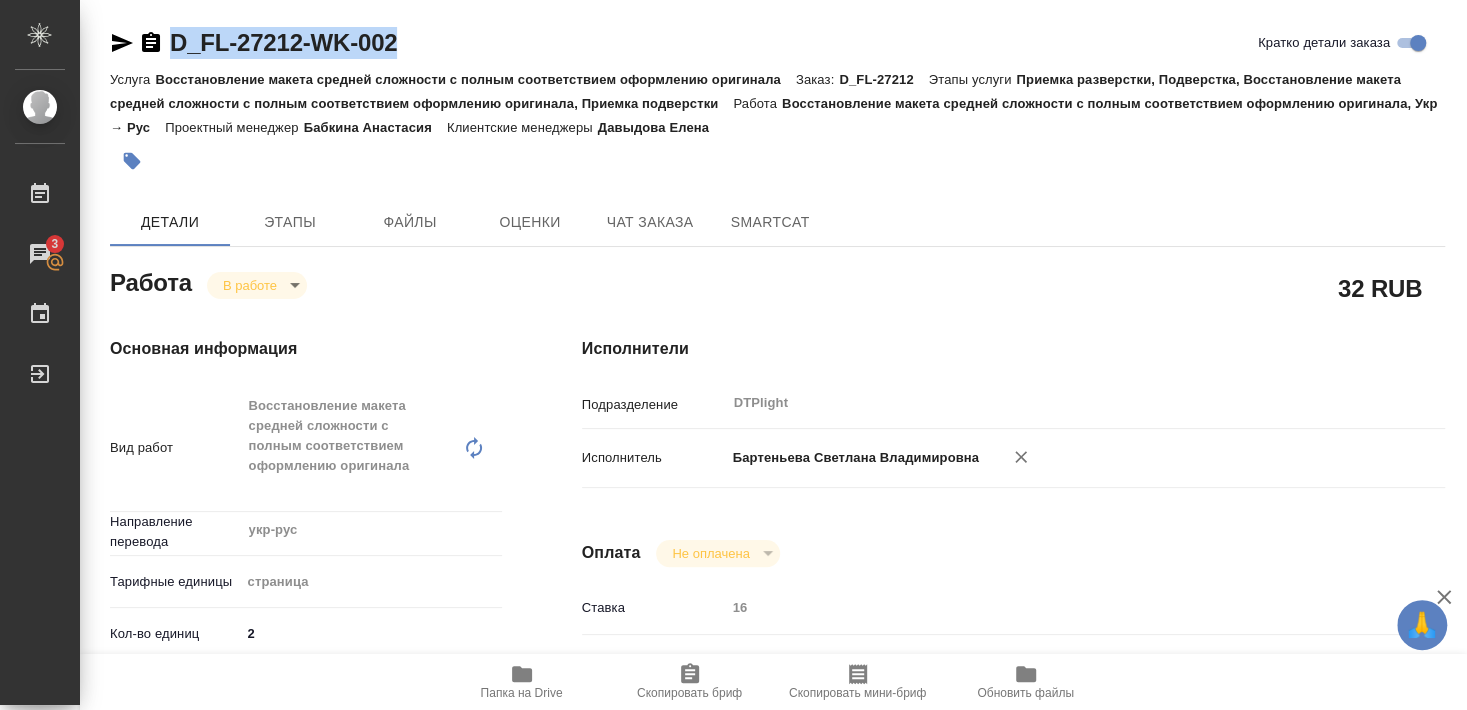 drag, startPoint x: 170, startPoint y: 60, endPoint x: 425, endPoint y: 59, distance: 255.00197 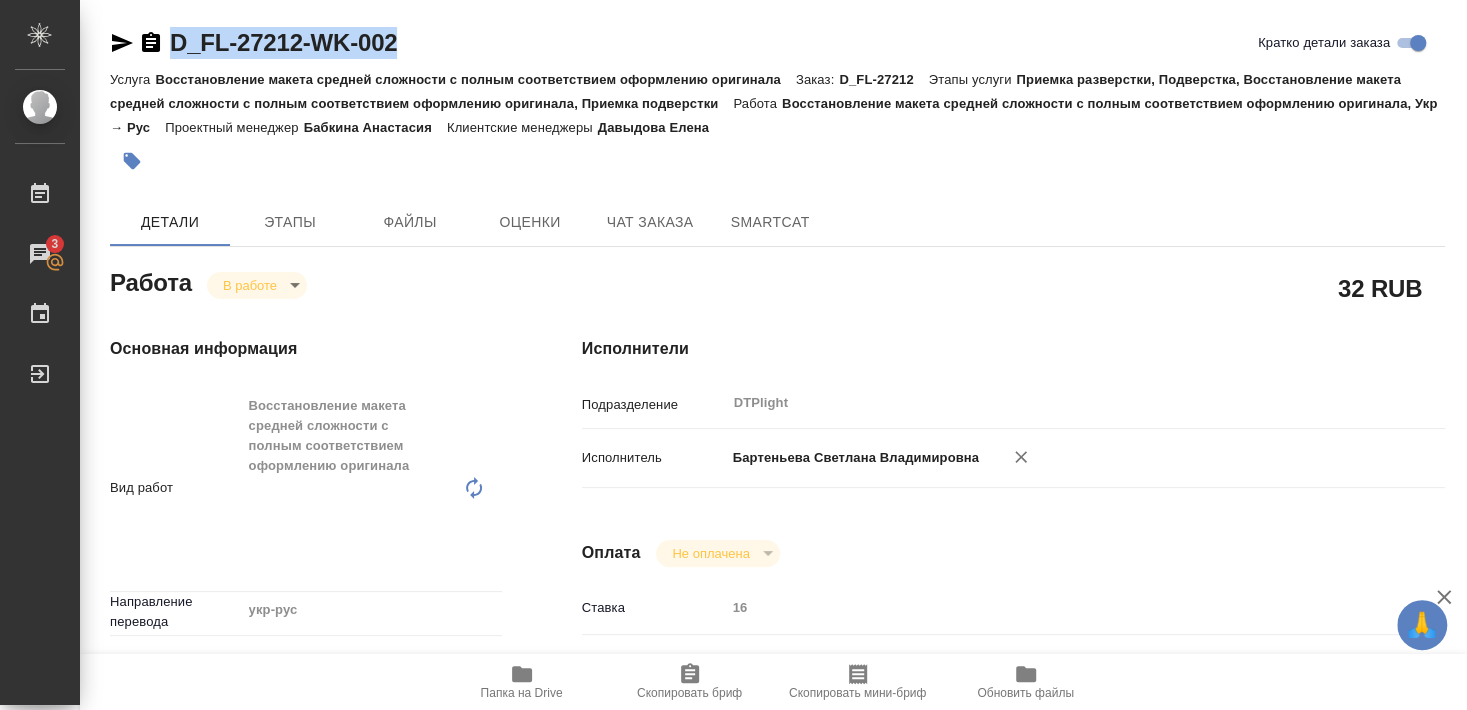 type on "x" 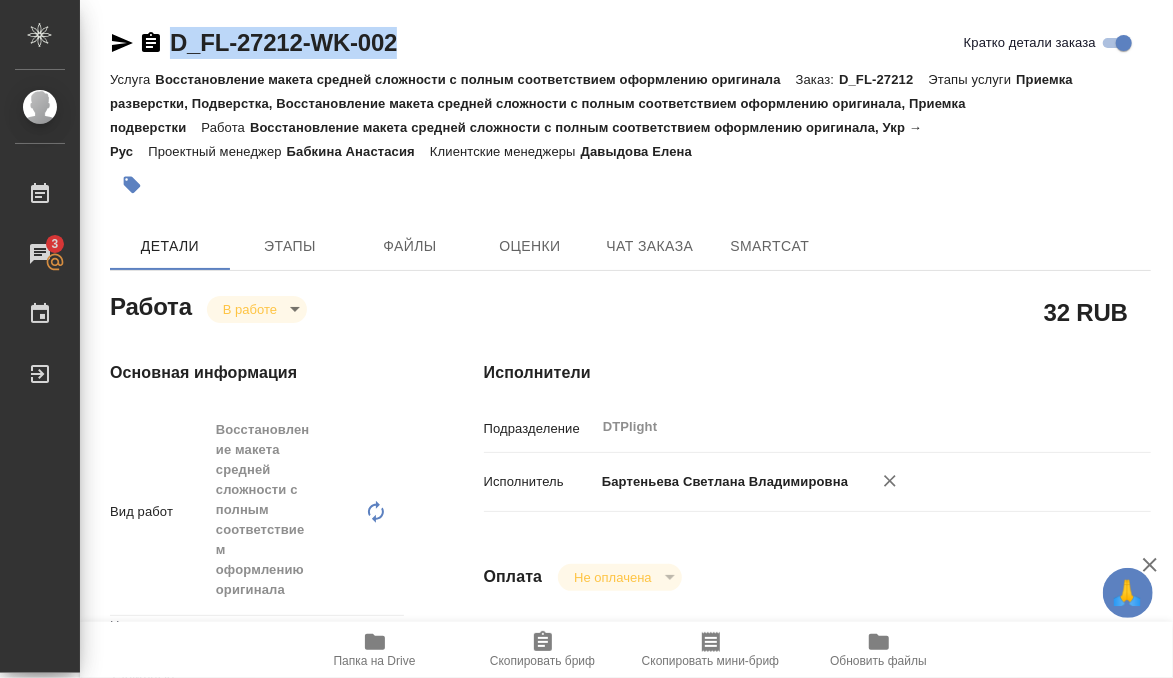 type on "x" 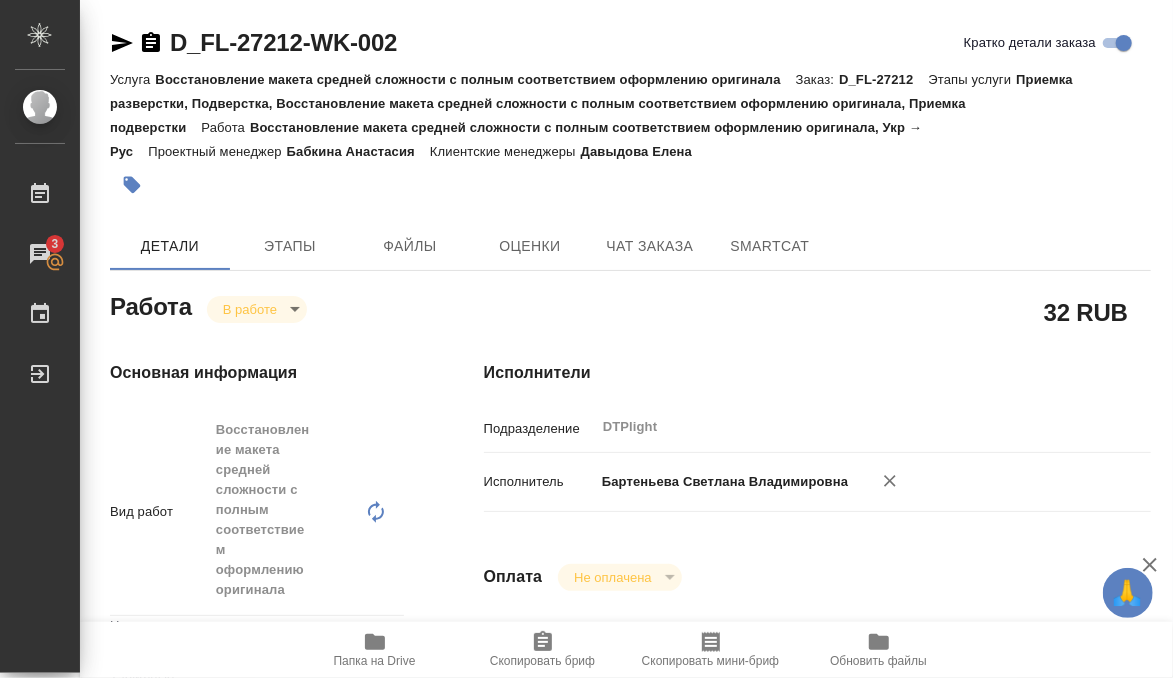 type on "x" 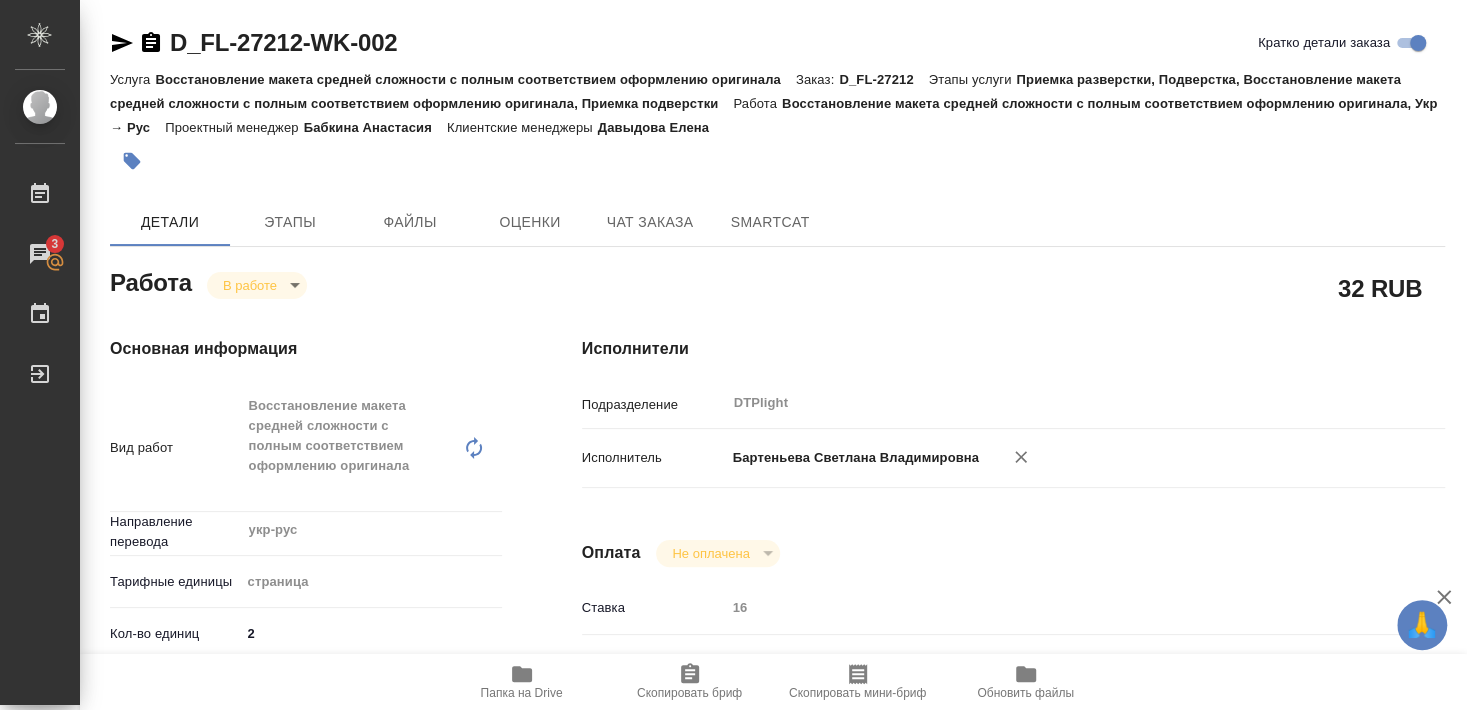 type on "x" 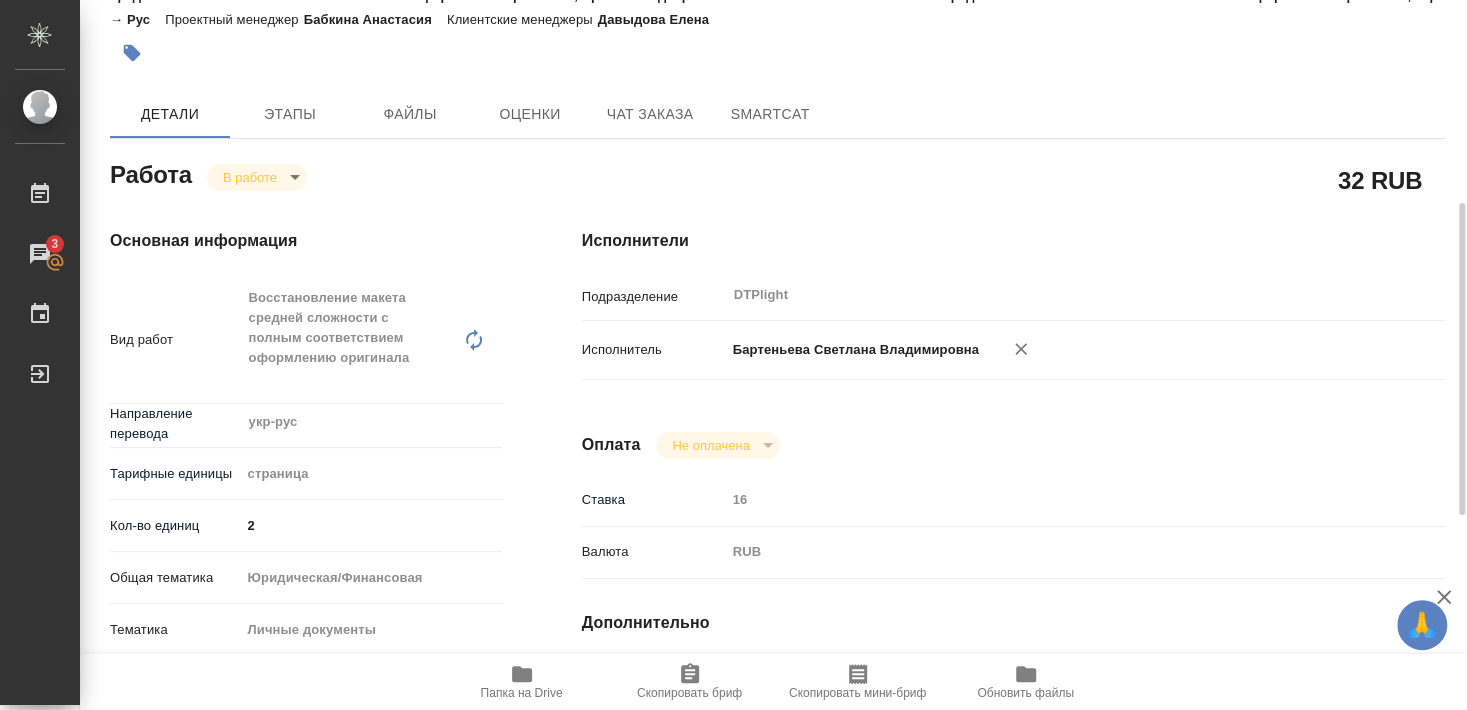scroll, scrollTop: 324, scrollLeft: 0, axis: vertical 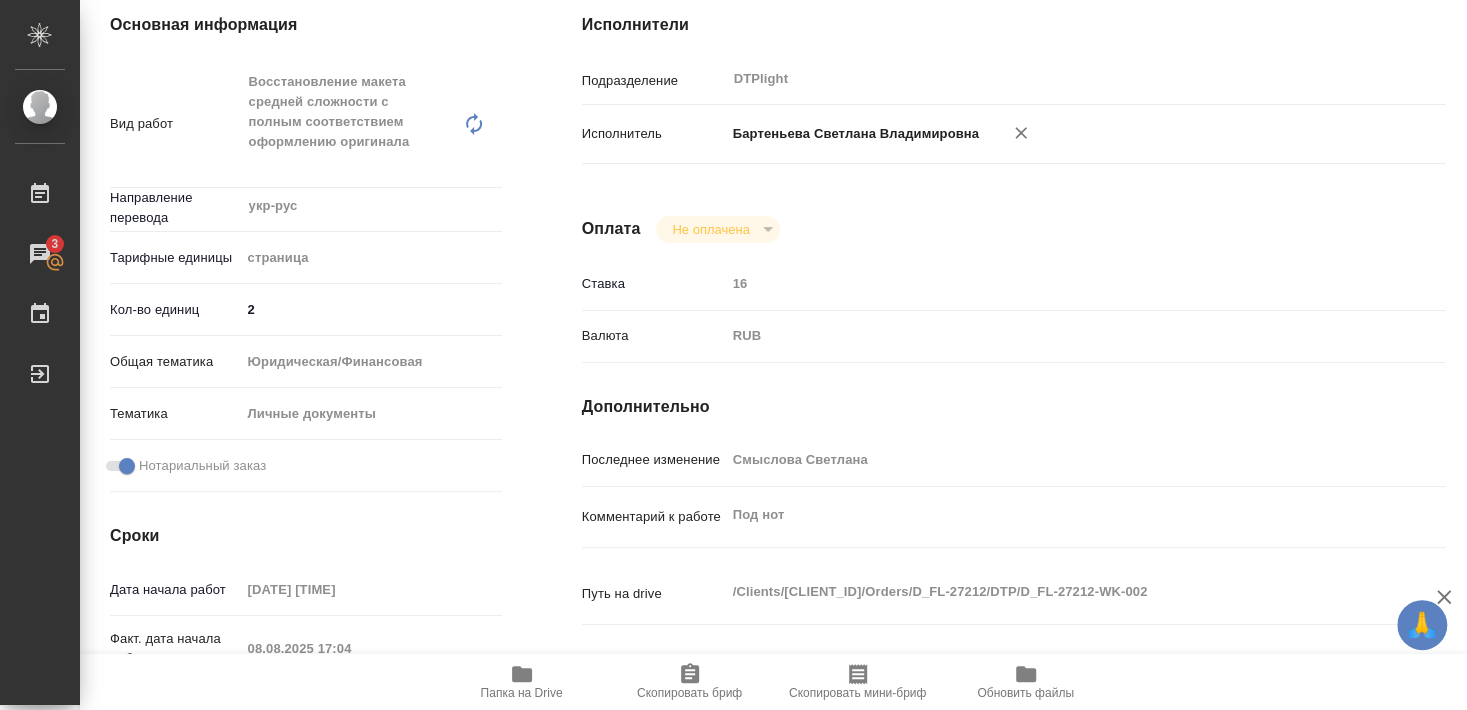 click 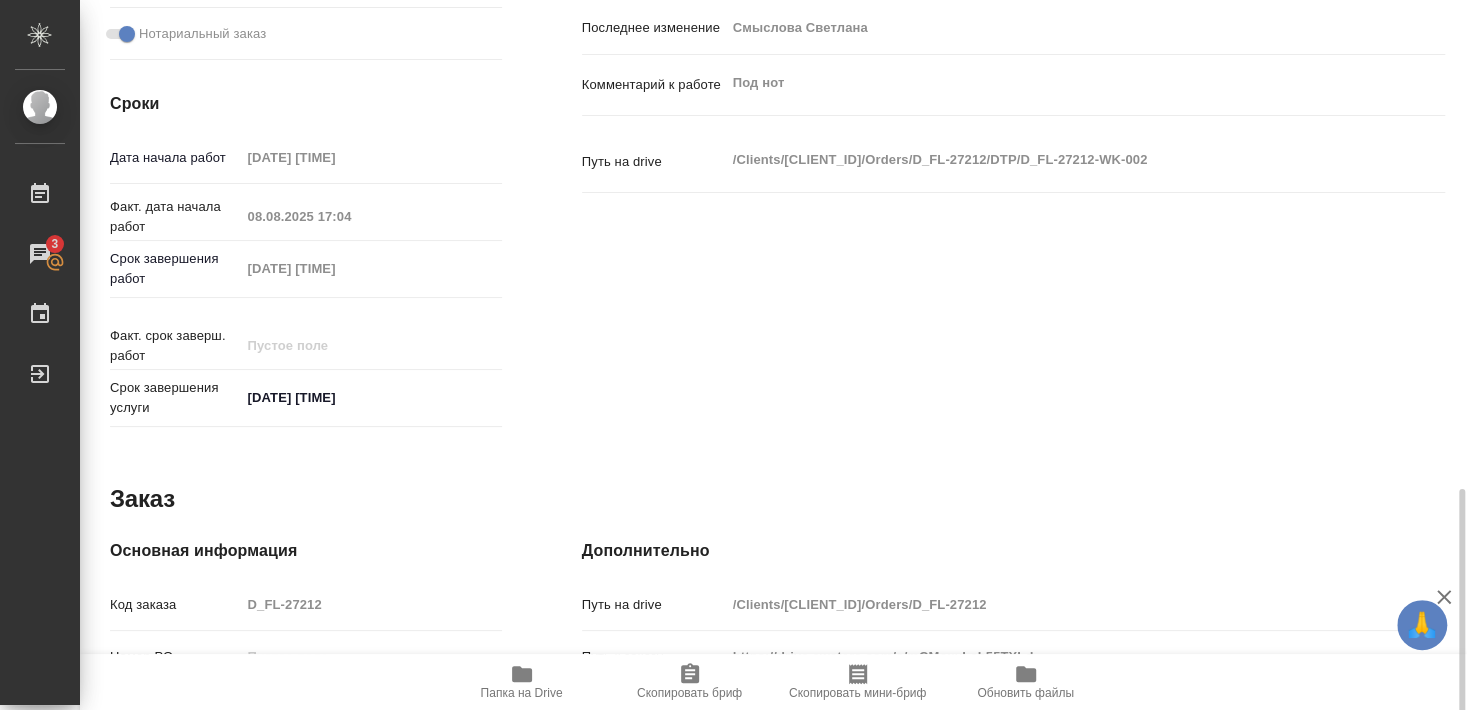 scroll, scrollTop: 864, scrollLeft: 0, axis: vertical 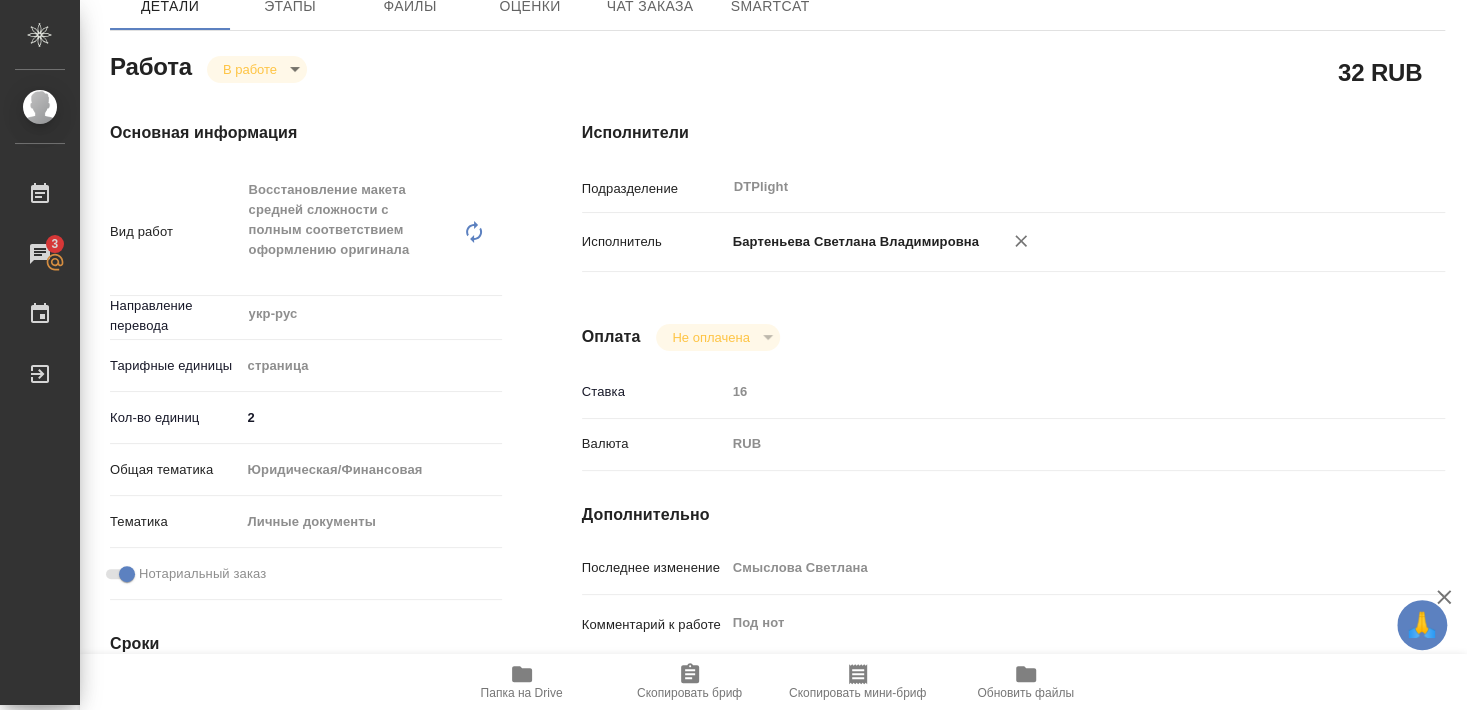 click on "🙏 .cls-1
fill:#fff;
AWATERA Smyslova Svetlana Работы 3 Чаты График Выйти D_FL-27212-WK-002 Кратко детали заказа Услуга Восстановление макета средней сложности с полным соответствием оформлению оригинала Заказ: D_FL-27212 Этапы услуги Приемка разверстки, Подверстка, Восстановление макета средней сложности с полным соответствием оформлению оригинала, Приемка подверстки Работа Восстановление макета средней сложности с полным соответствием оформлению оригинала, Укр → Рус Проектный менеджер Бабкина Анастасия Клиентские менеджеры Давыдова Елена Детали Этапы Файлы x 2" at bounding box center [733, 355] 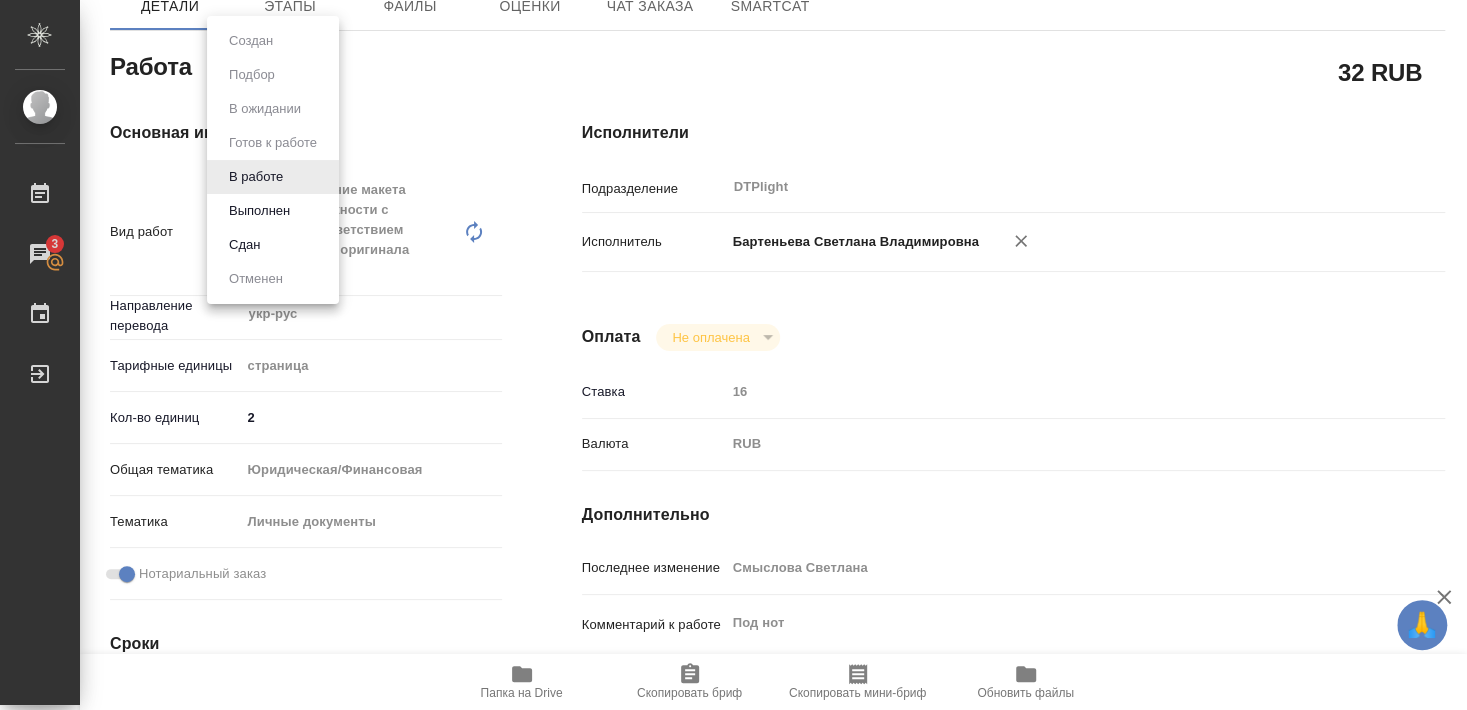 click at bounding box center (733, 355) 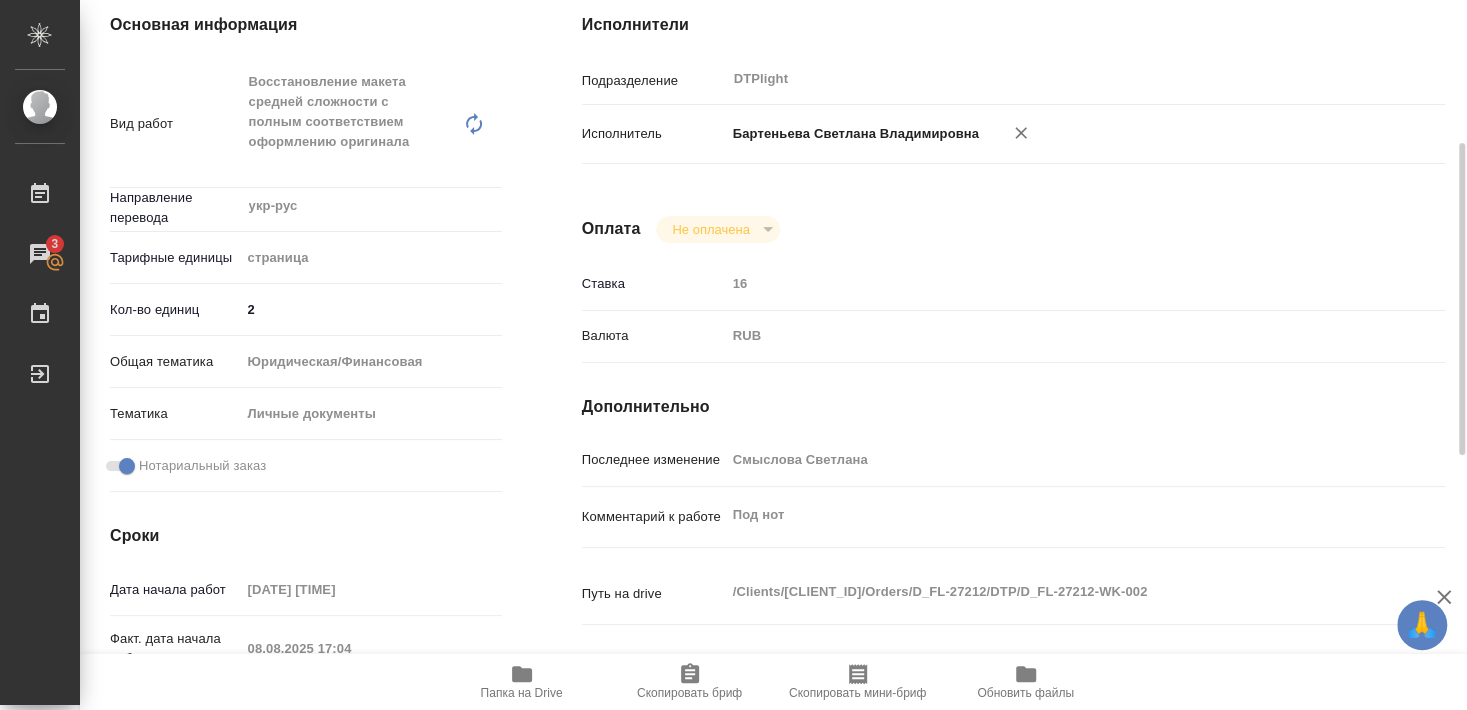 scroll, scrollTop: 0, scrollLeft: 0, axis: both 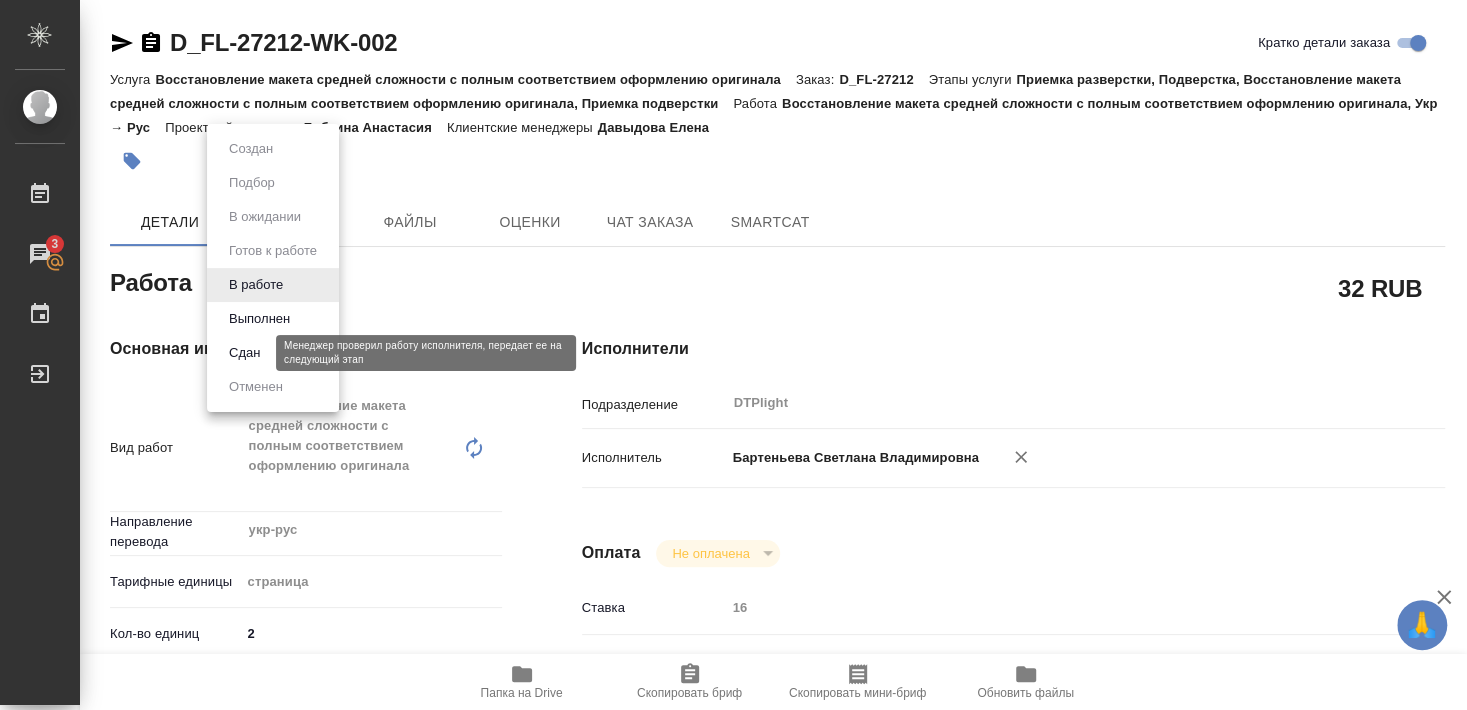 click on "Сдан" at bounding box center (244, 353) 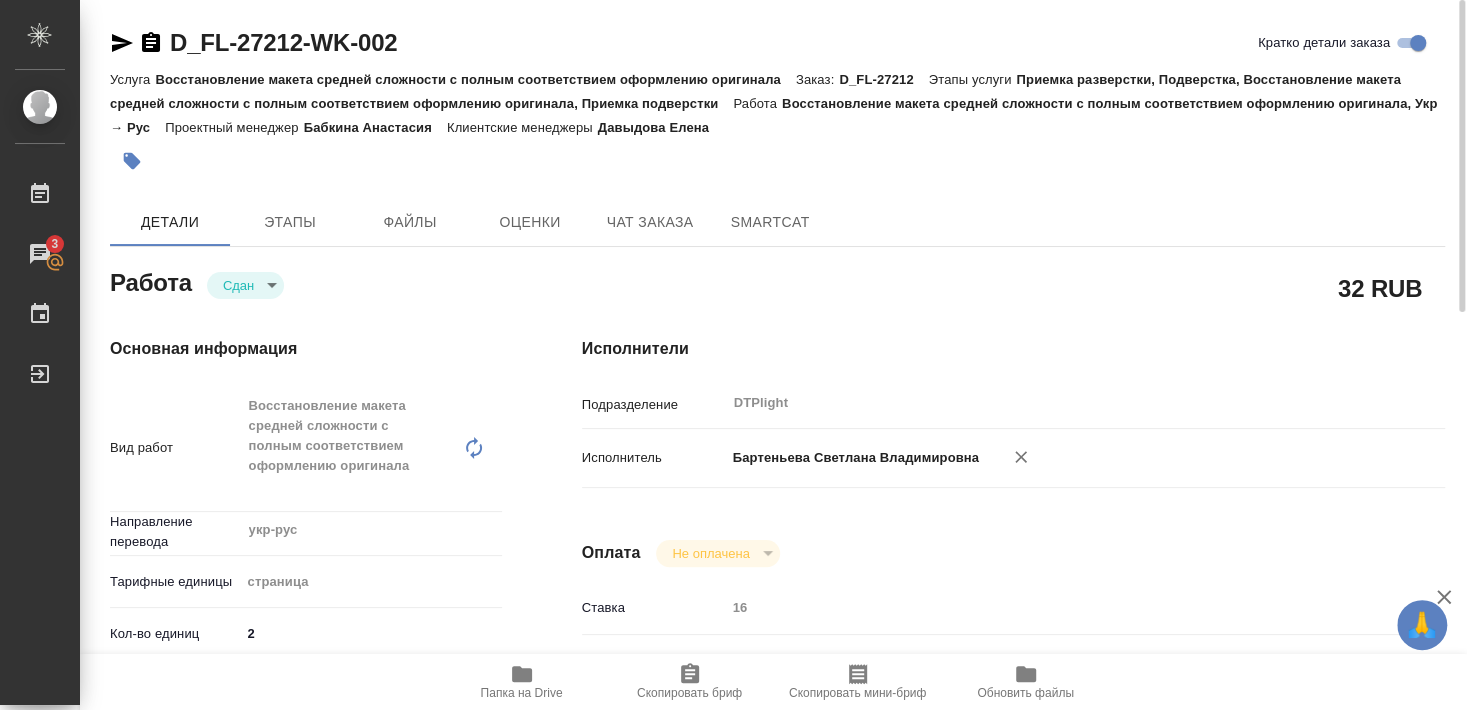 type on "x" 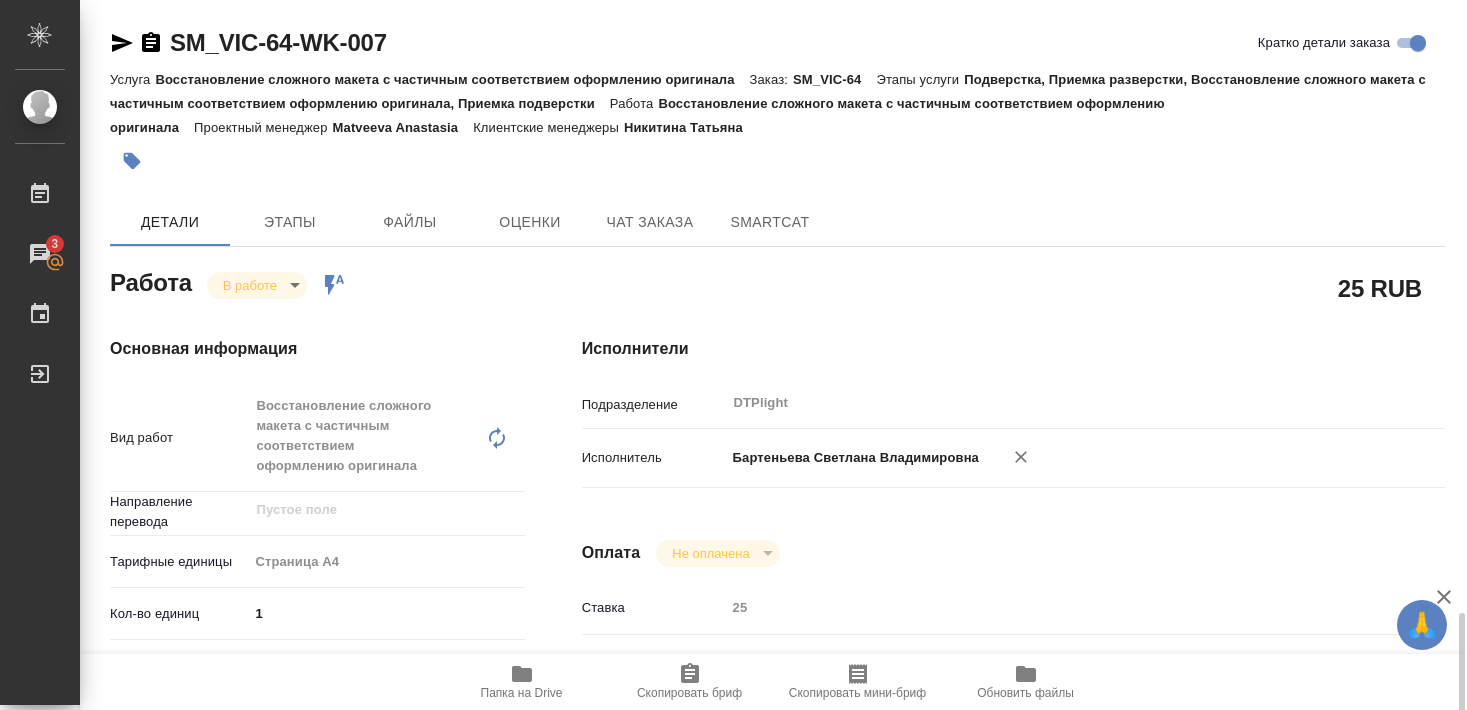 scroll, scrollTop: 0, scrollLeft: 0, axis: both 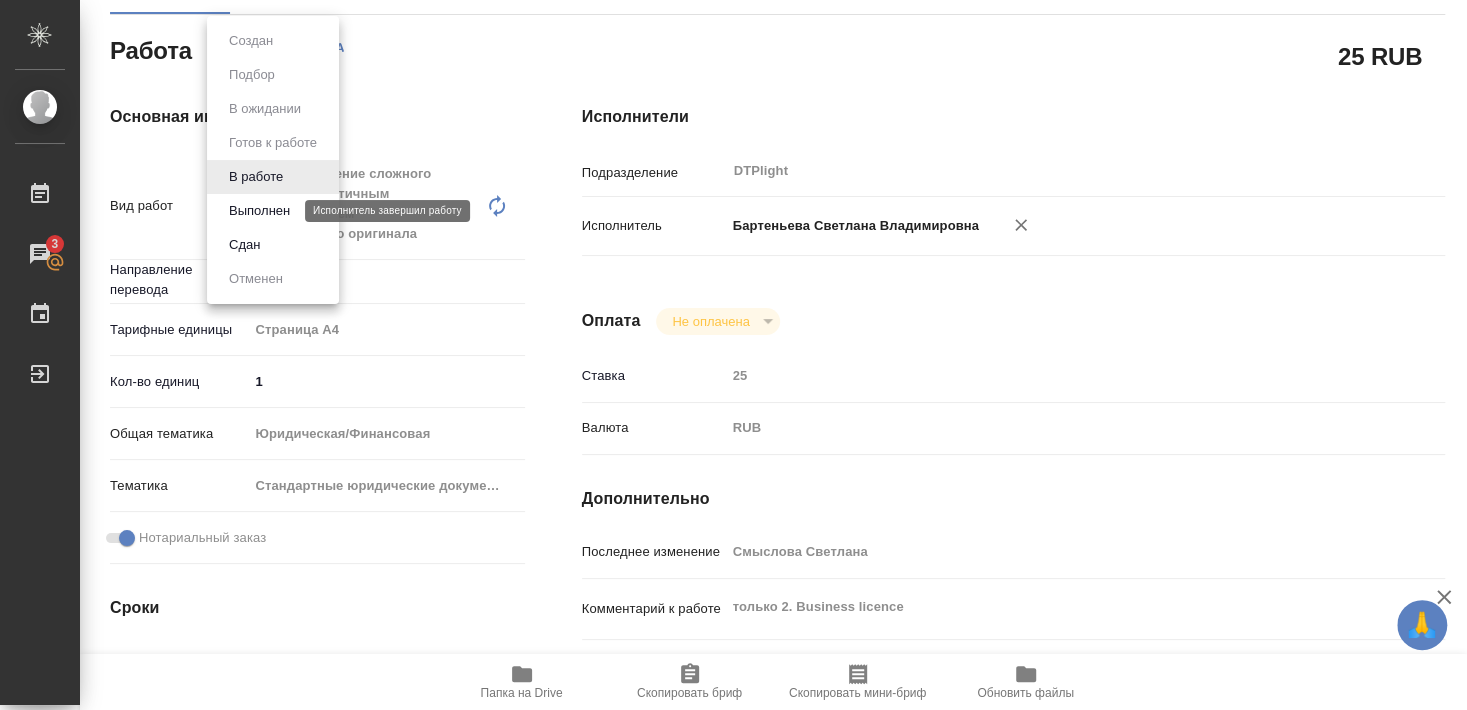 click on "Выполнен" at bounding box center (259, 211) 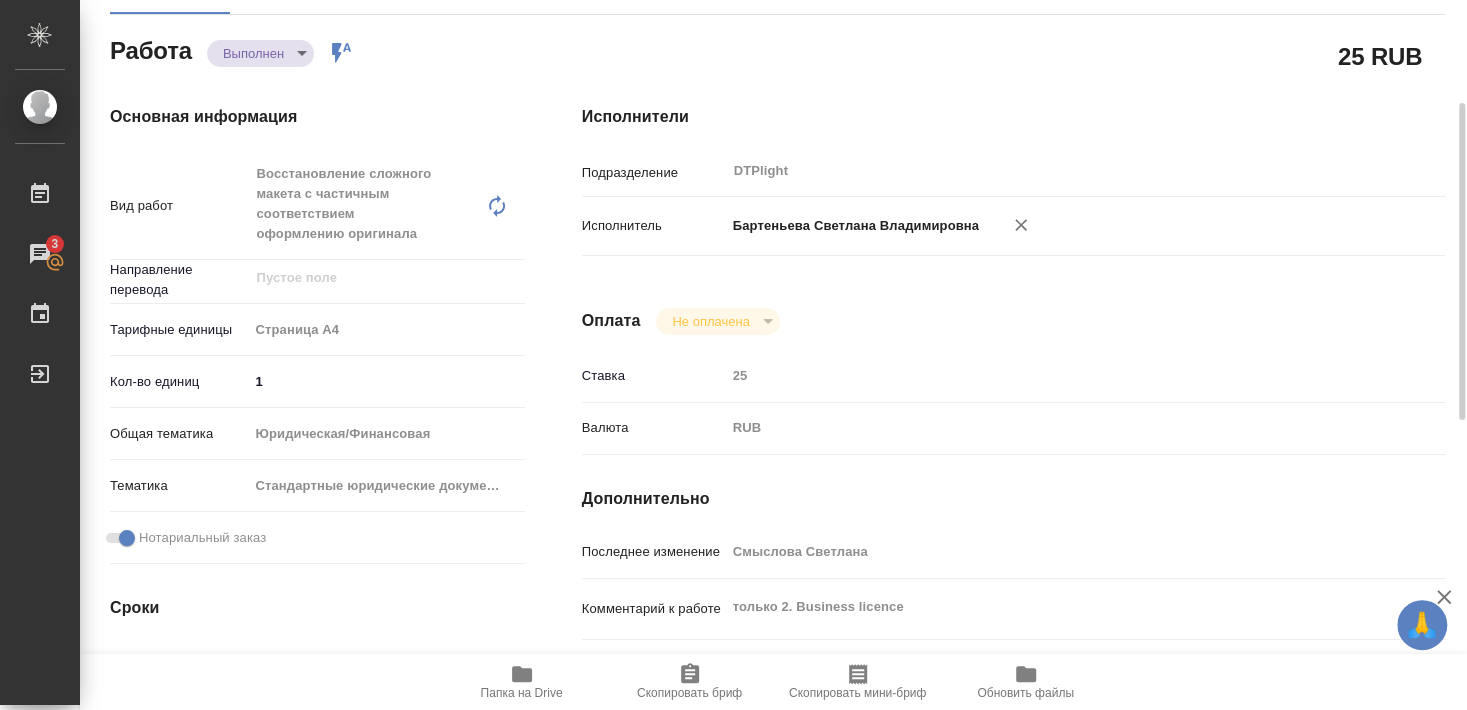 type on "x" 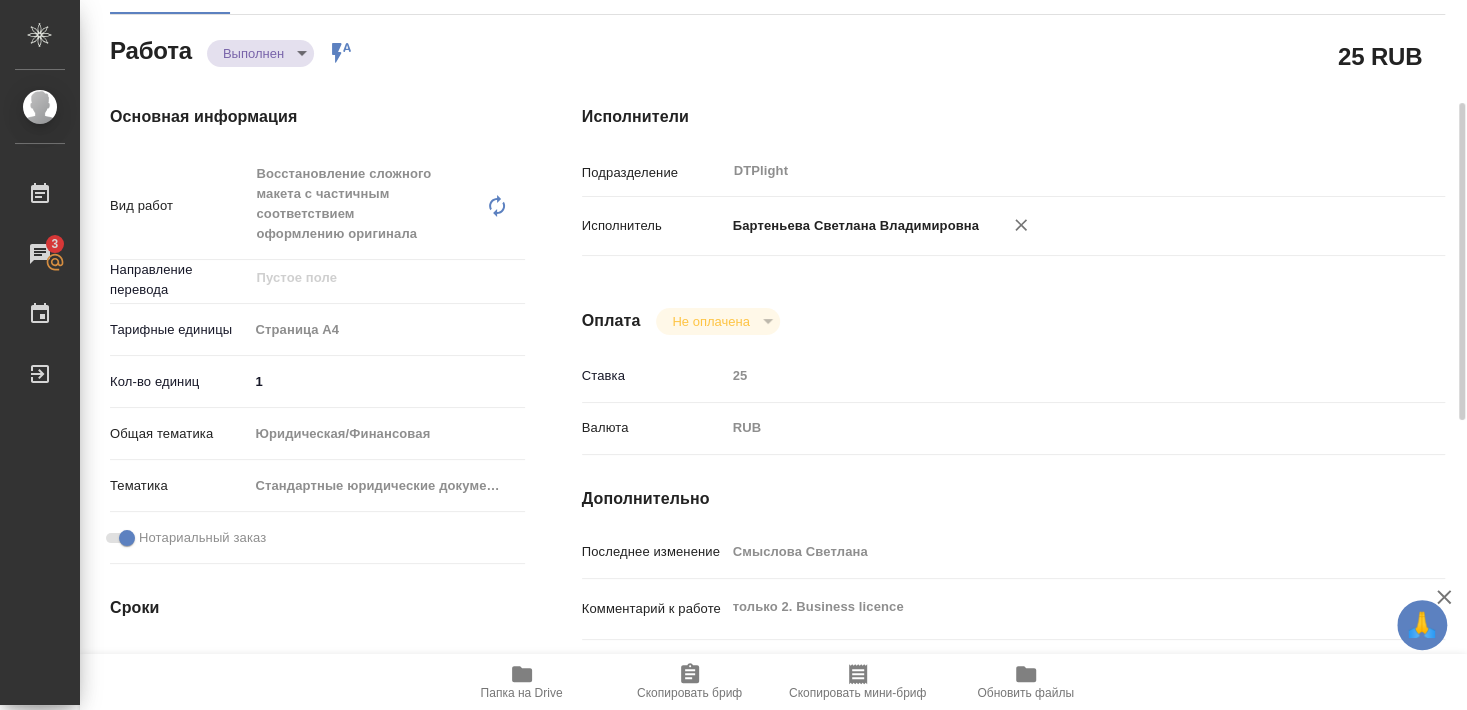 type on "x" 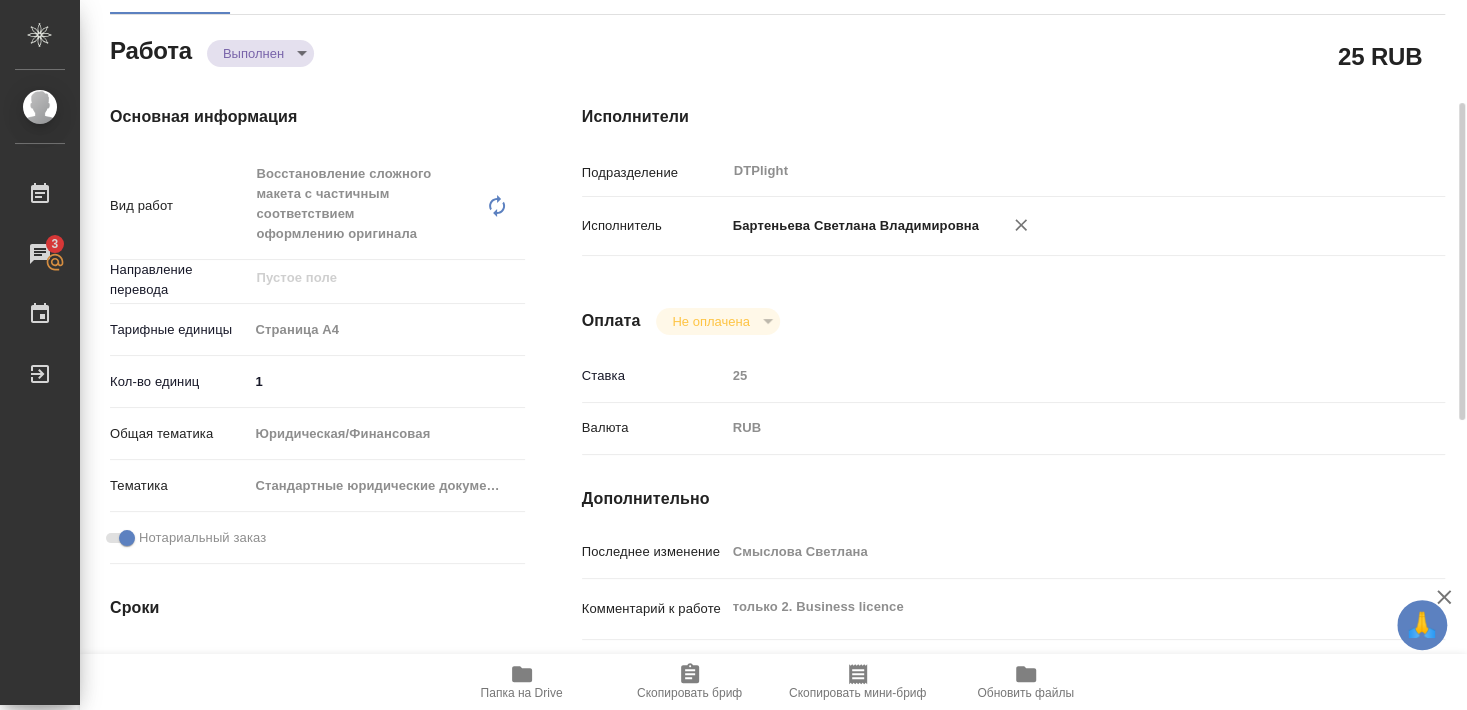 type on "x" 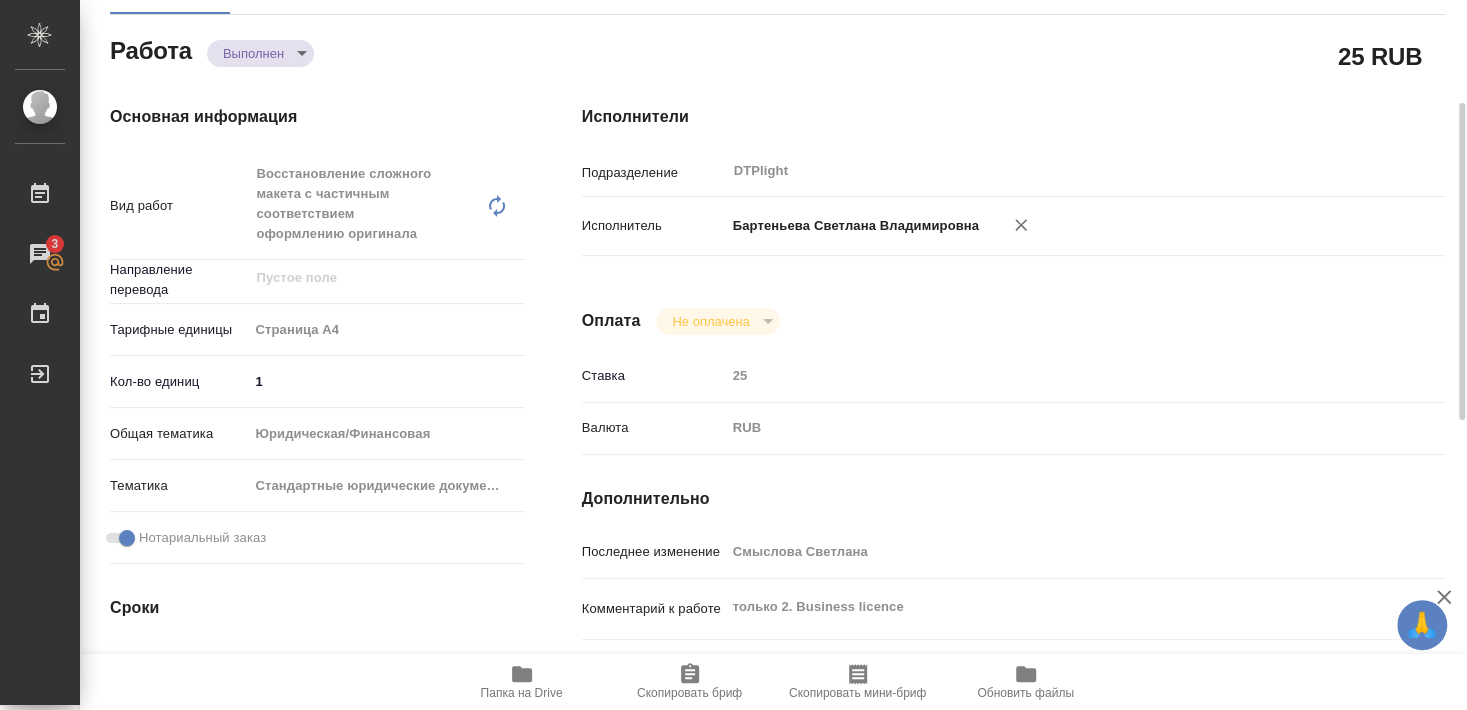 type on "x" 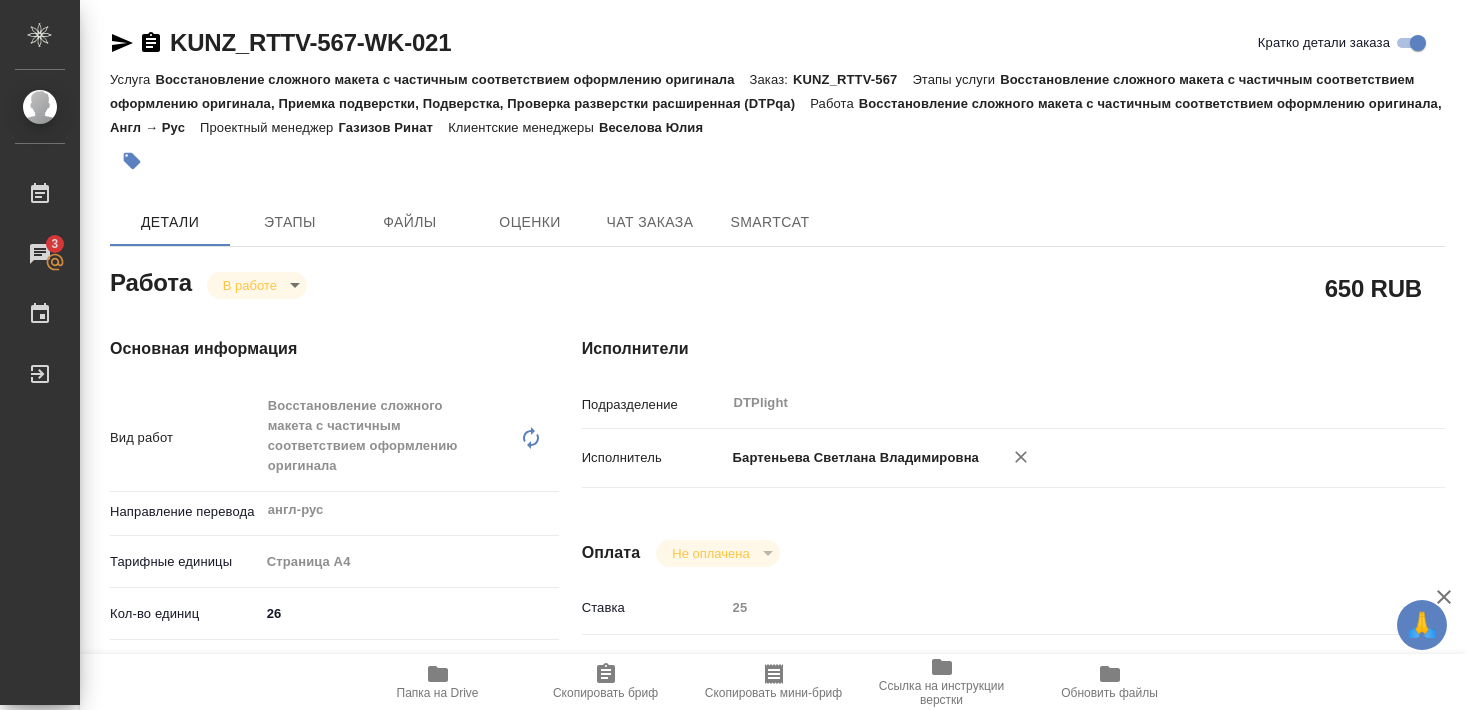 scroll, scrollTop: 0, scrollLeft: 0, axis: both 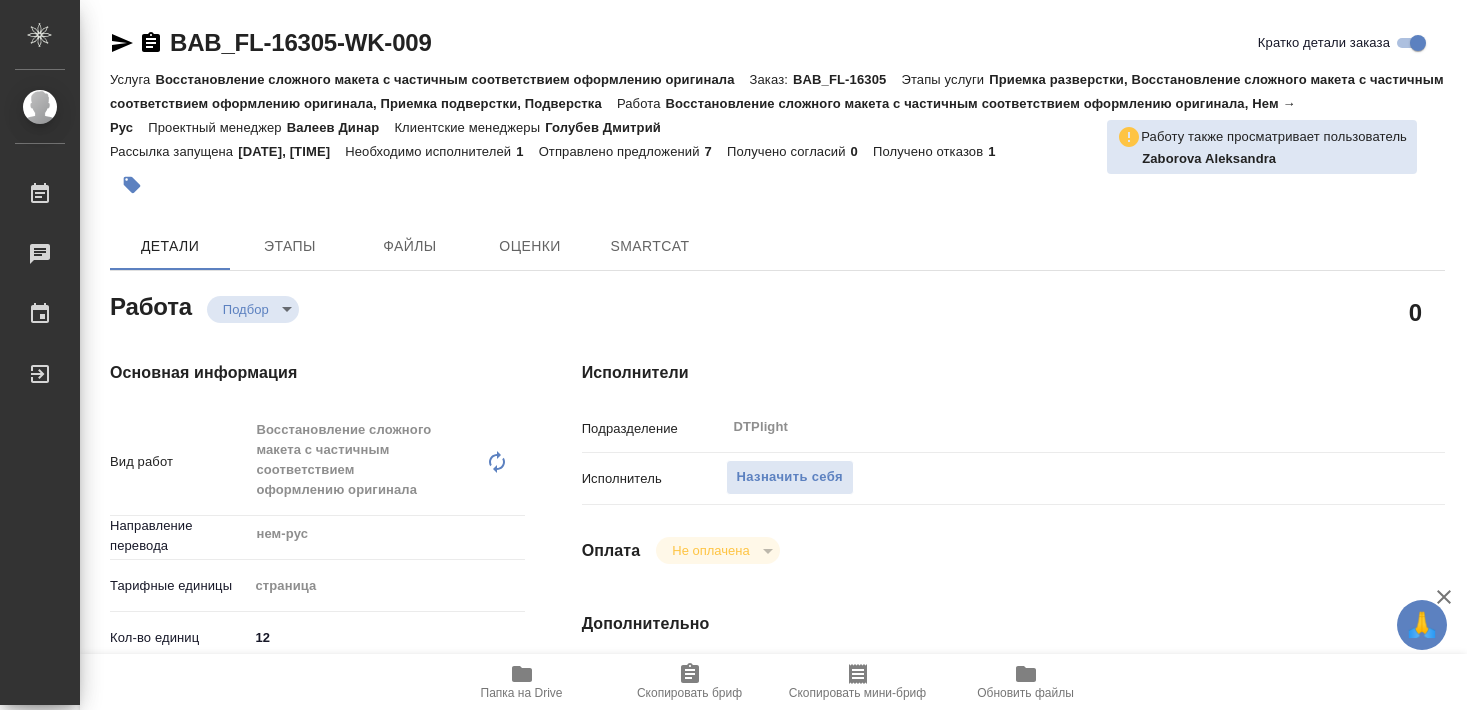 type on "x" 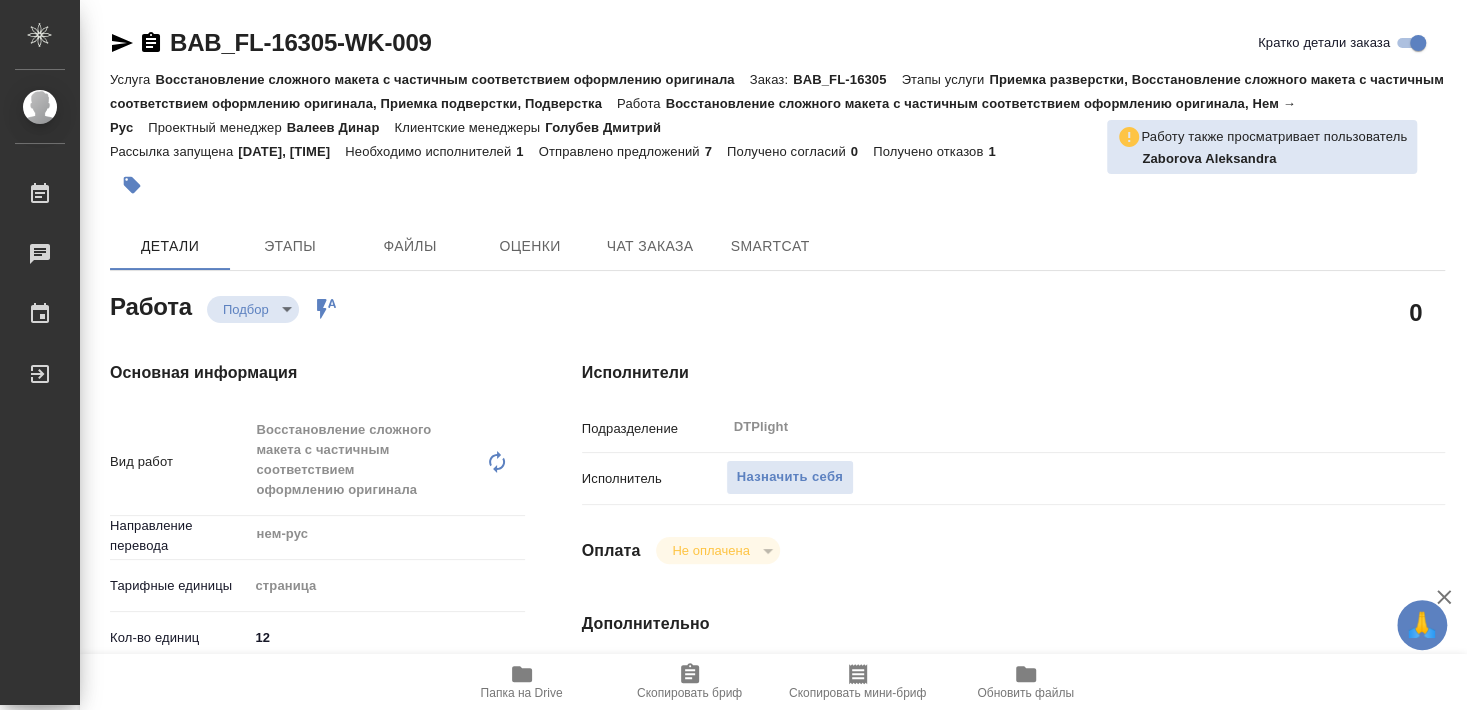 type on "x" 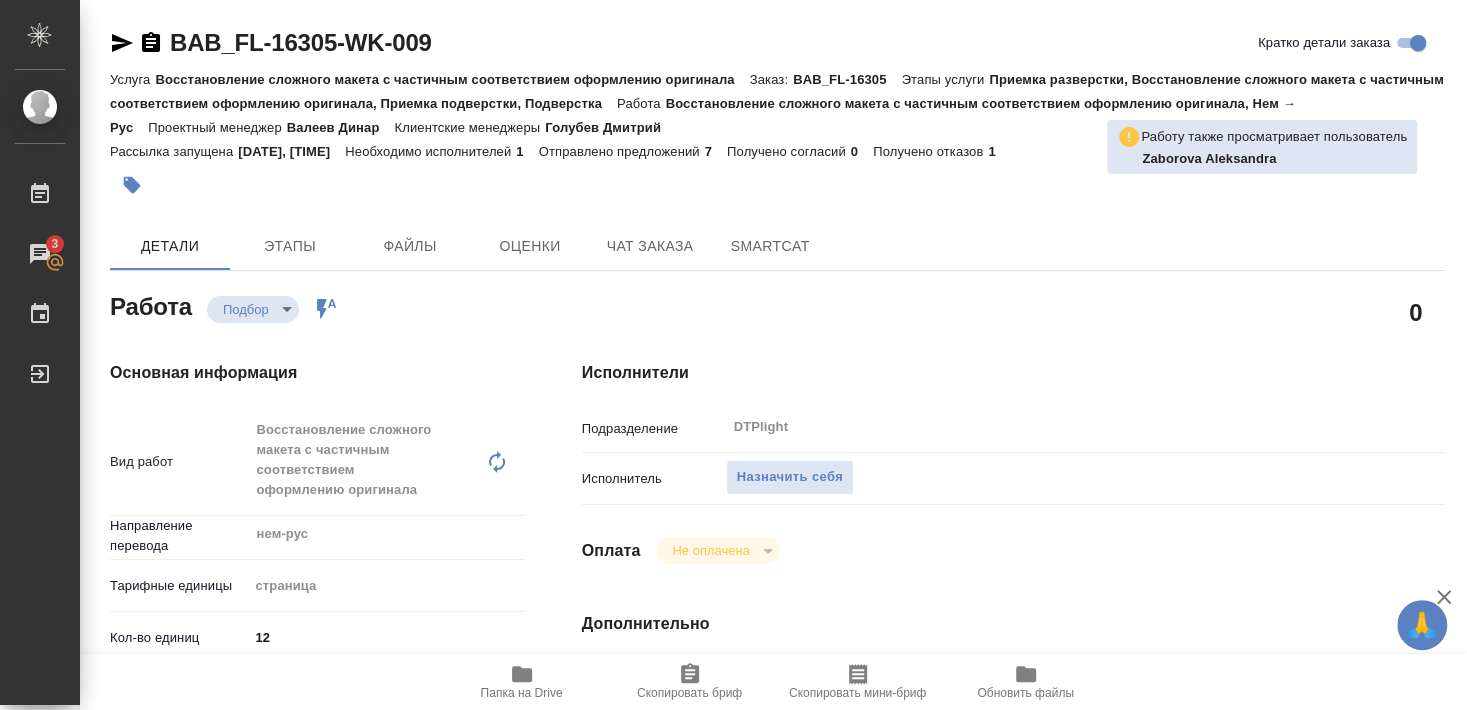 scroll, scrollTop: 432, scrollLeft: 0, axis: vertical 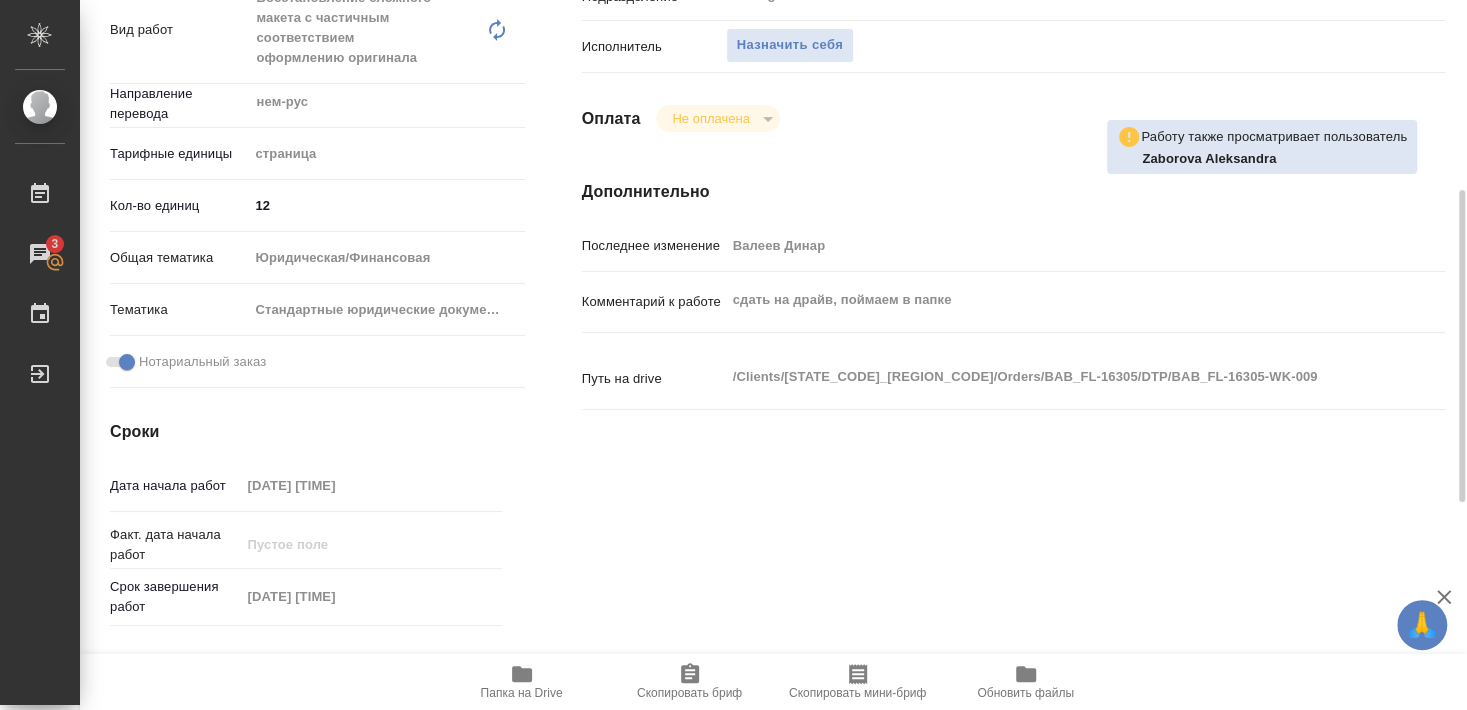 click 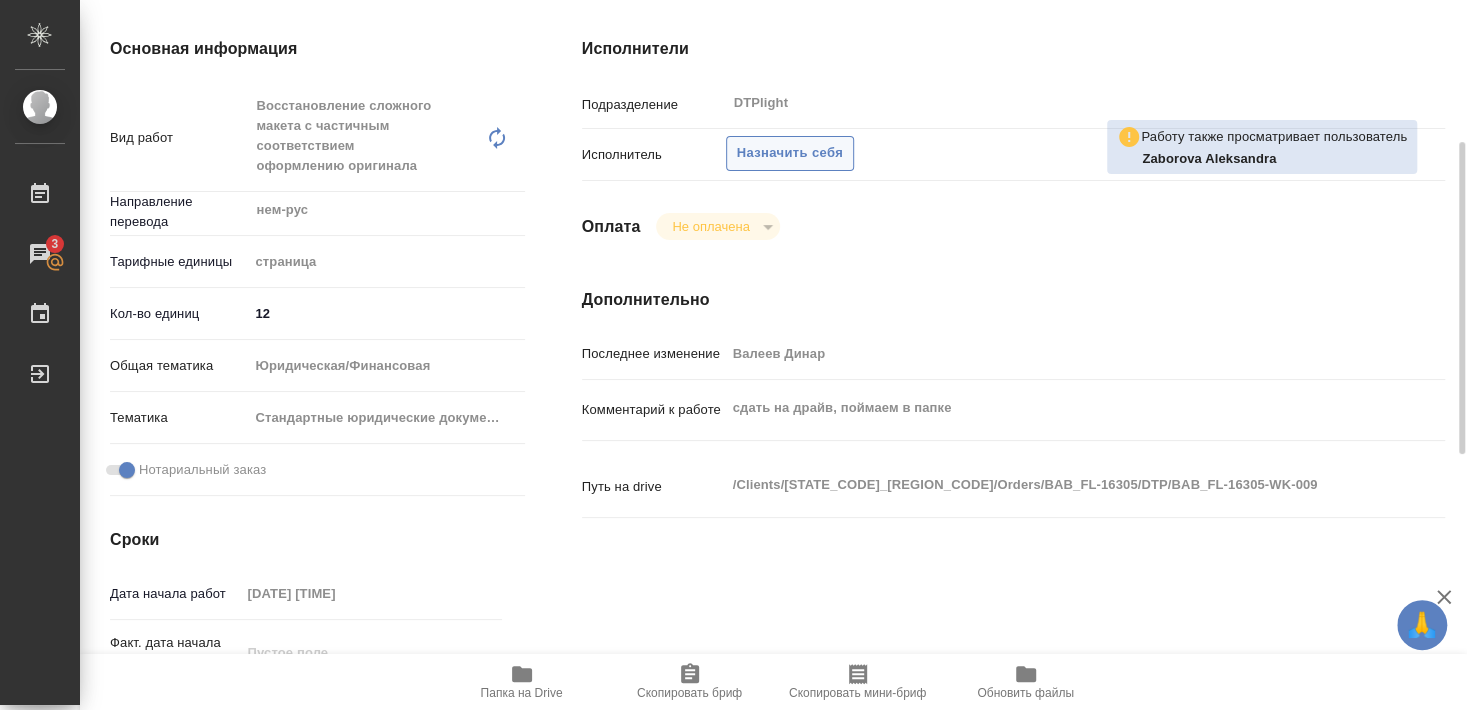 click on "Назначить себя" at bounding box center (790, 153) 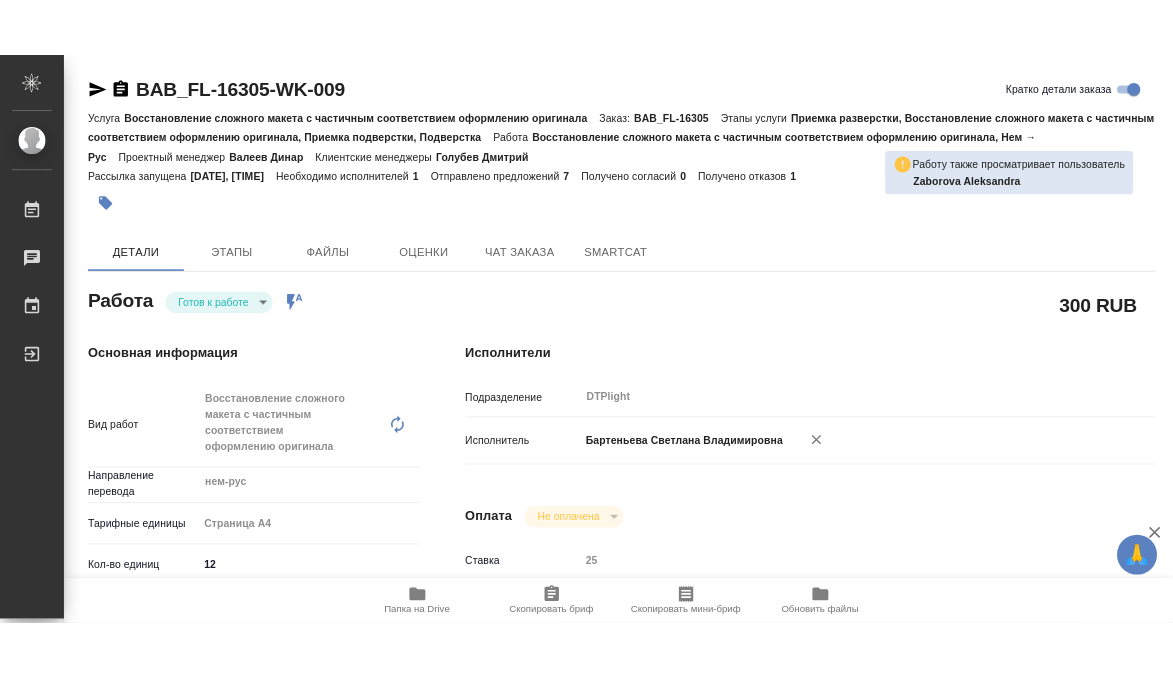 scroll, scrollTop: 0, scrollLeft: 0, axis: both 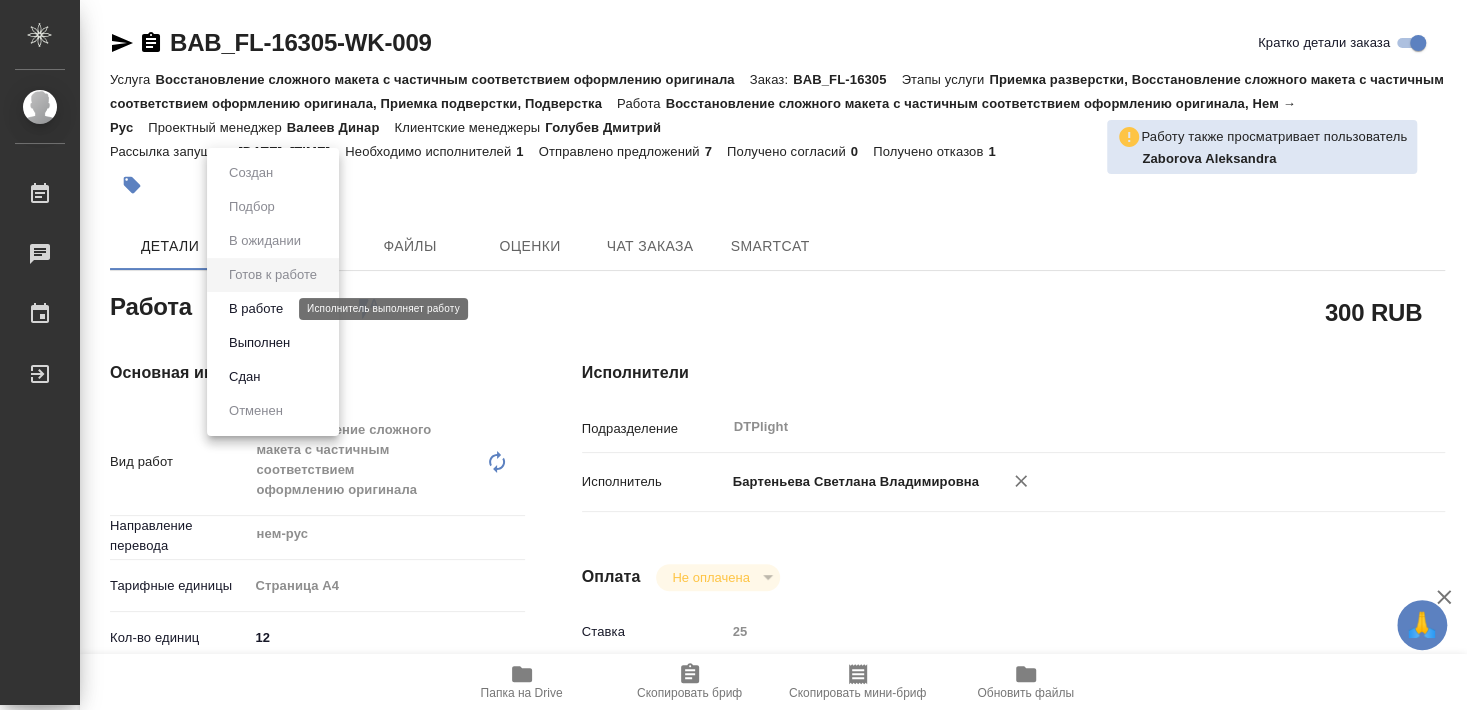click on "В работе" at bounding box center [256, 309] 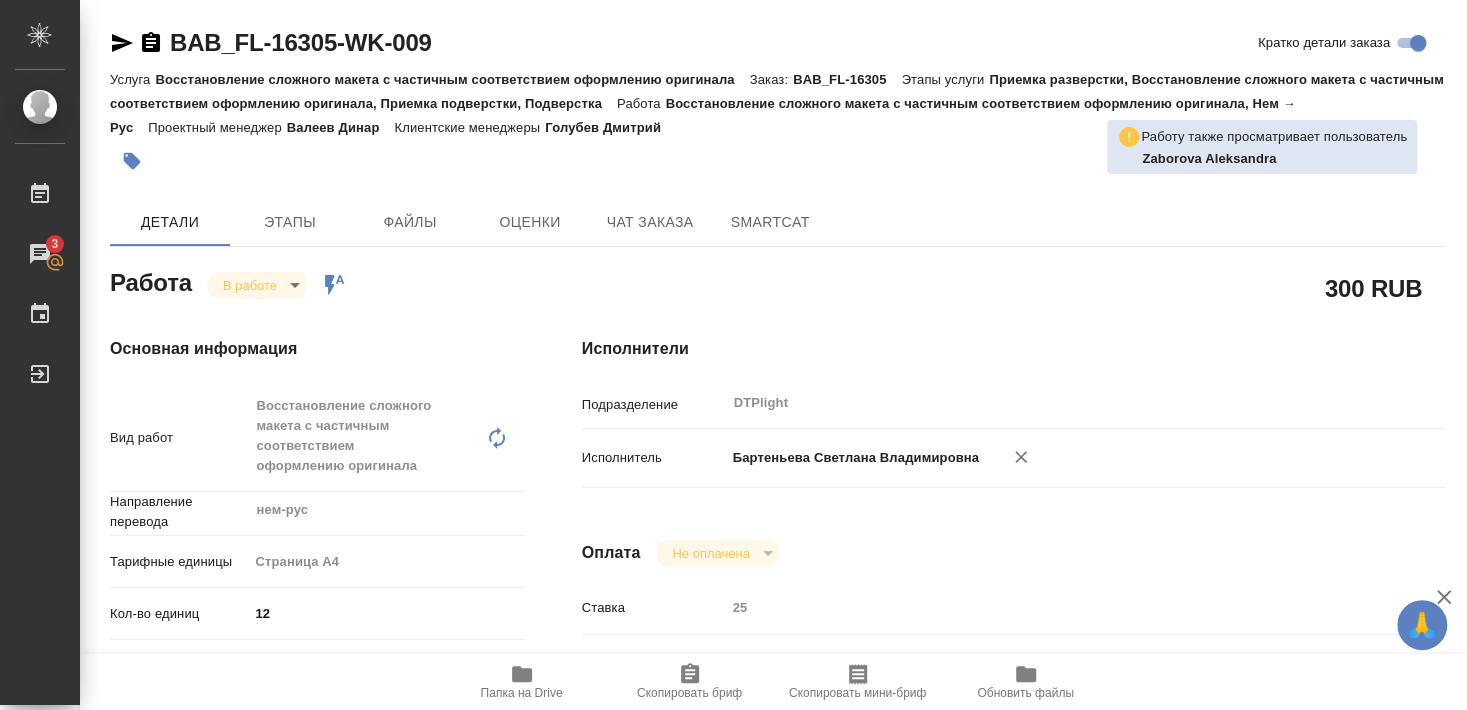 type on "x" 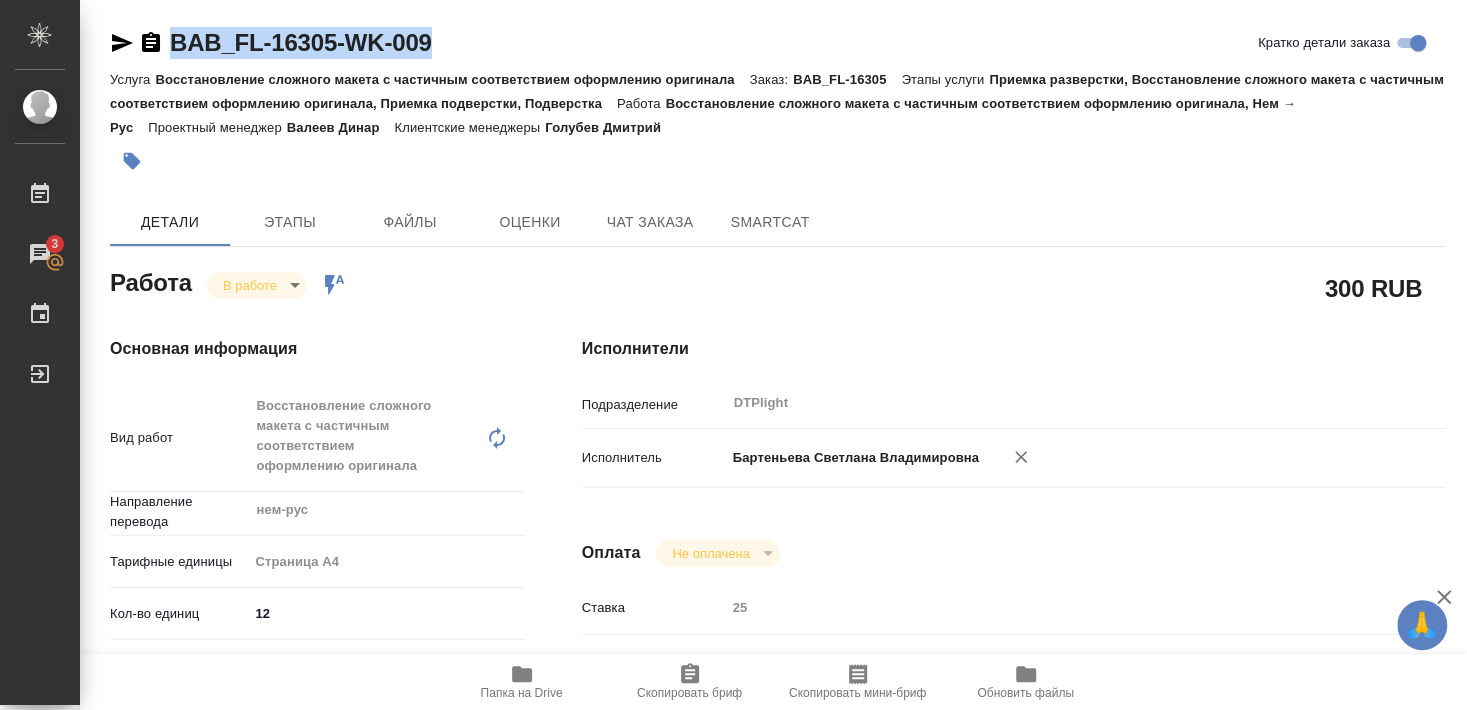 drag, startPoint x: 171, startPoint y: 61, endPoint x: 453, endPoint y: 44, distance: 282.51193 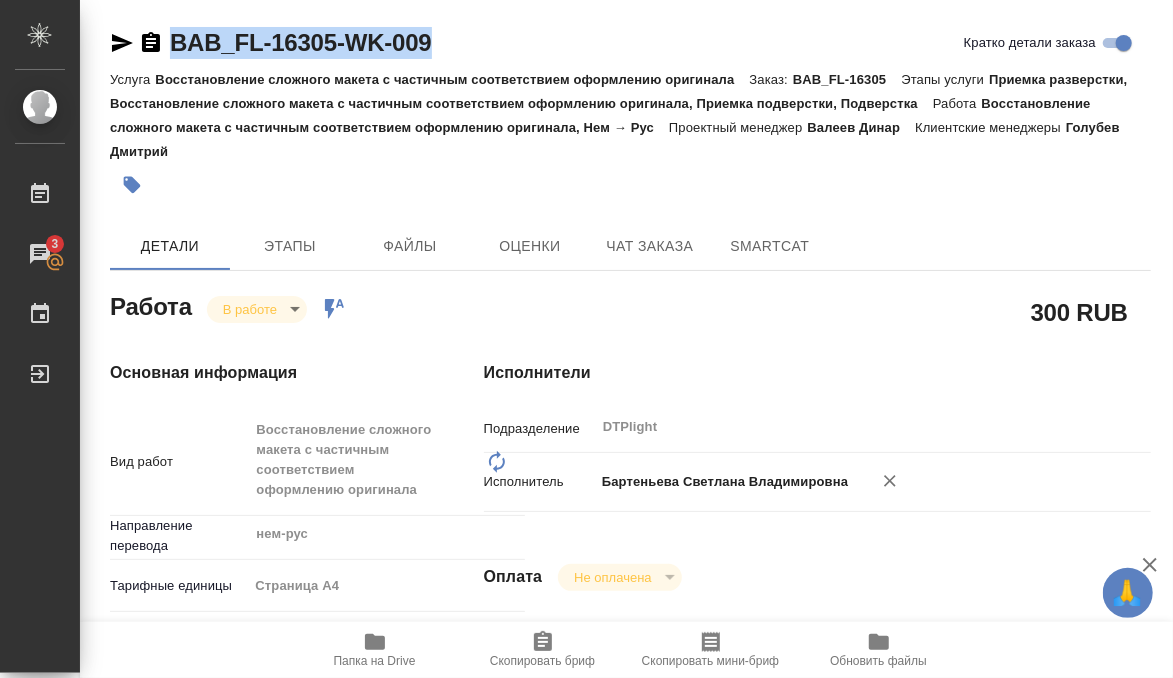 type on "x" 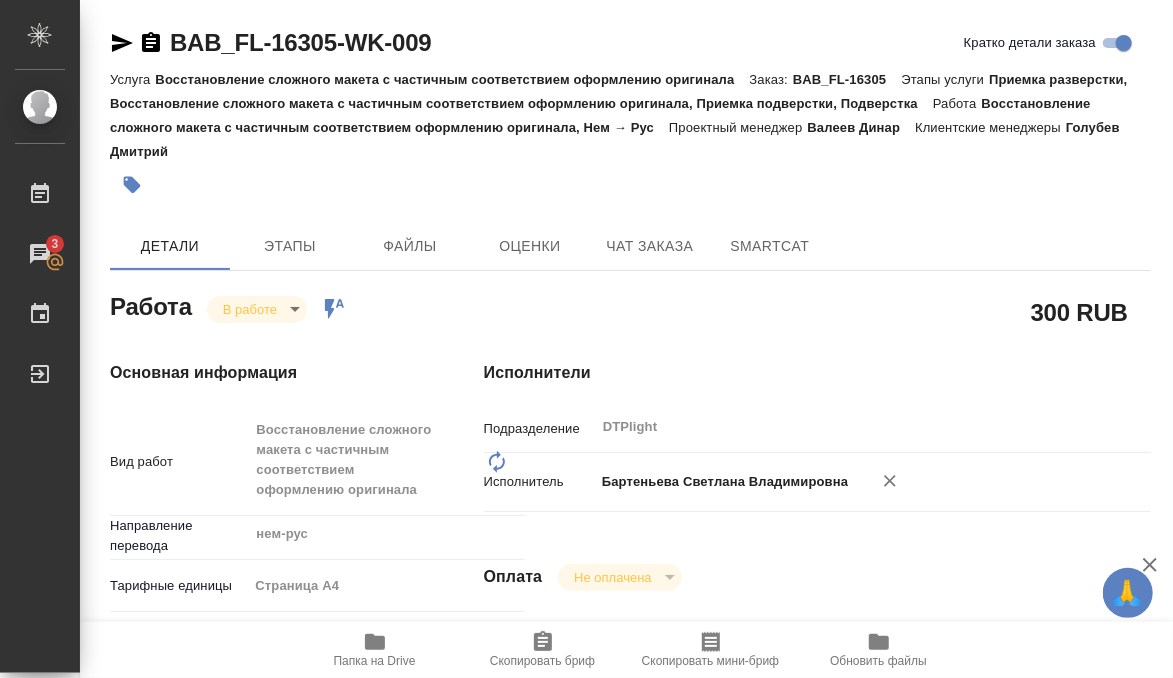 click on "300 RUB" at bounding box center [817, 312] 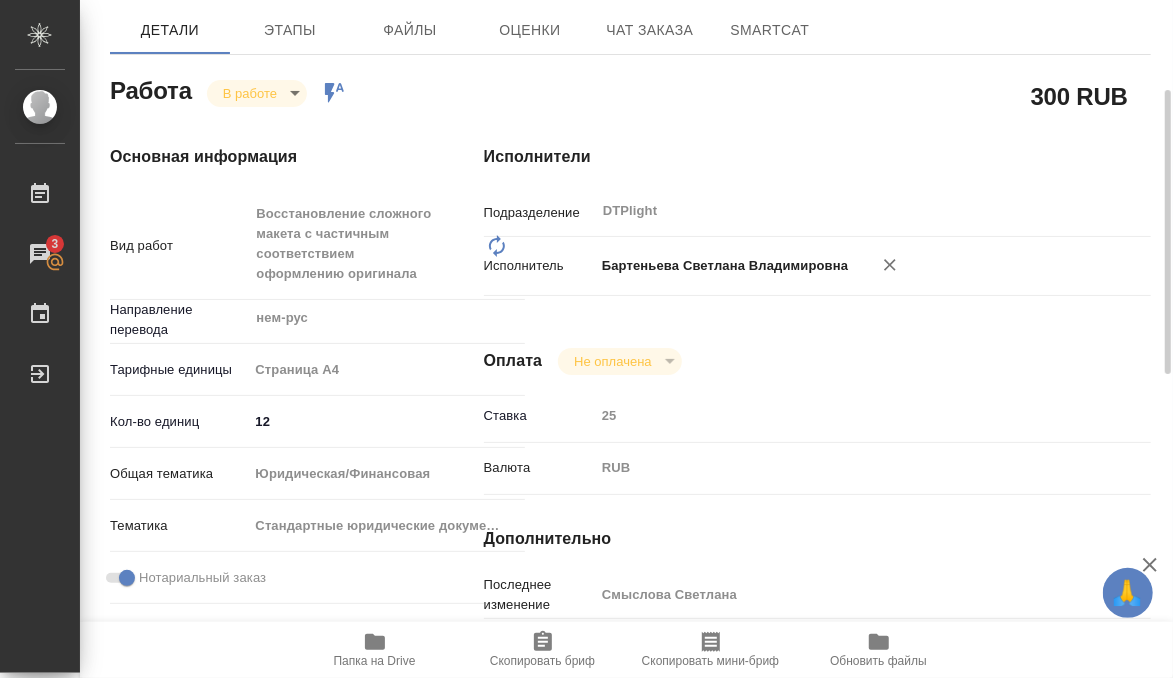 scroll, scrollTop: 432, scrollLeft: 0, axis: vertical 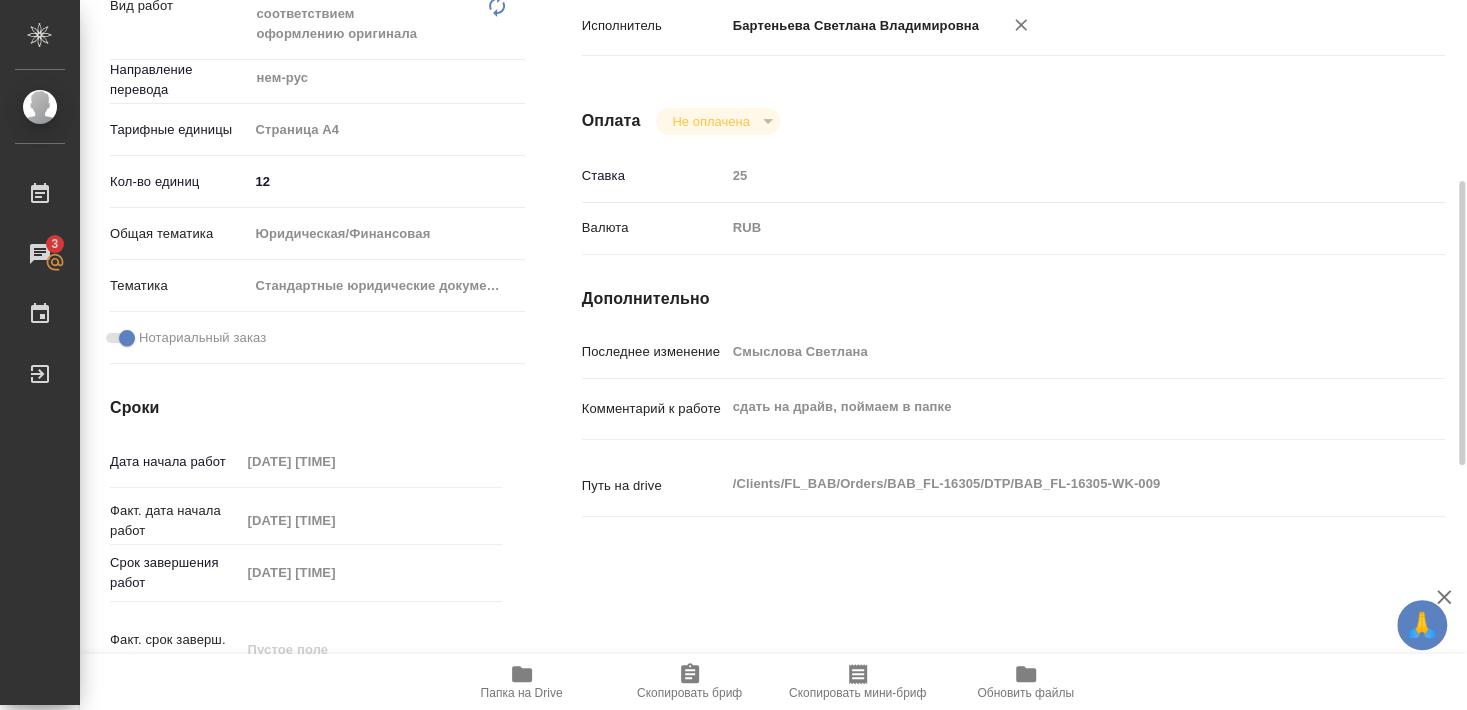type on "x" 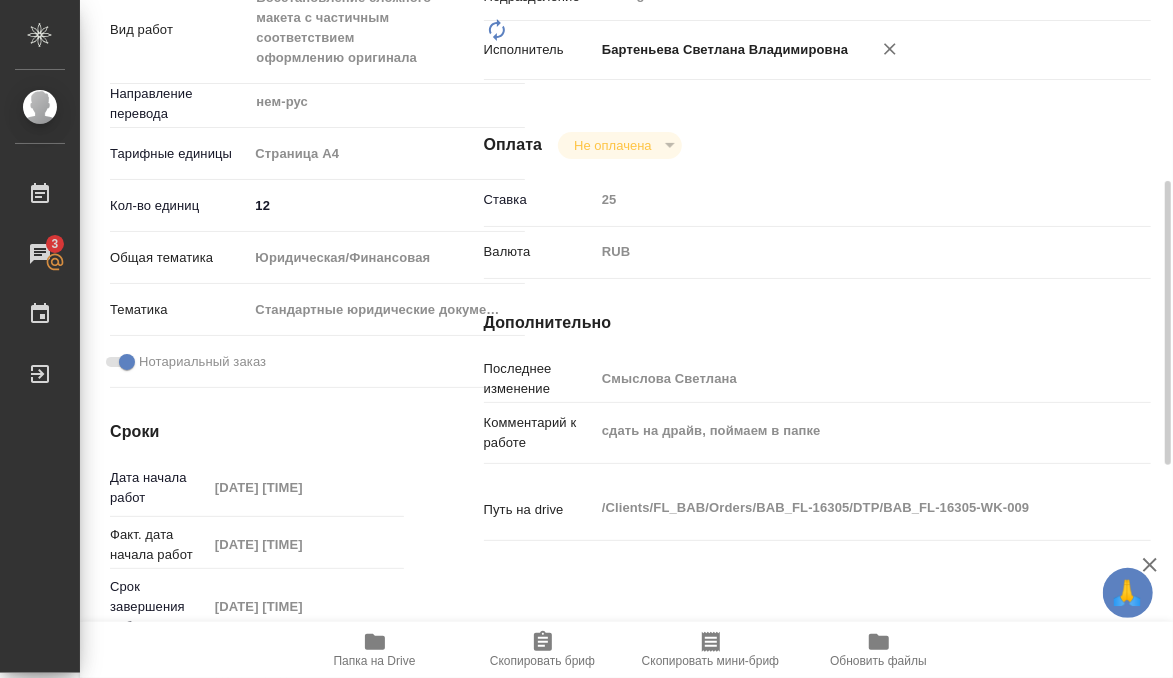 type on "x" 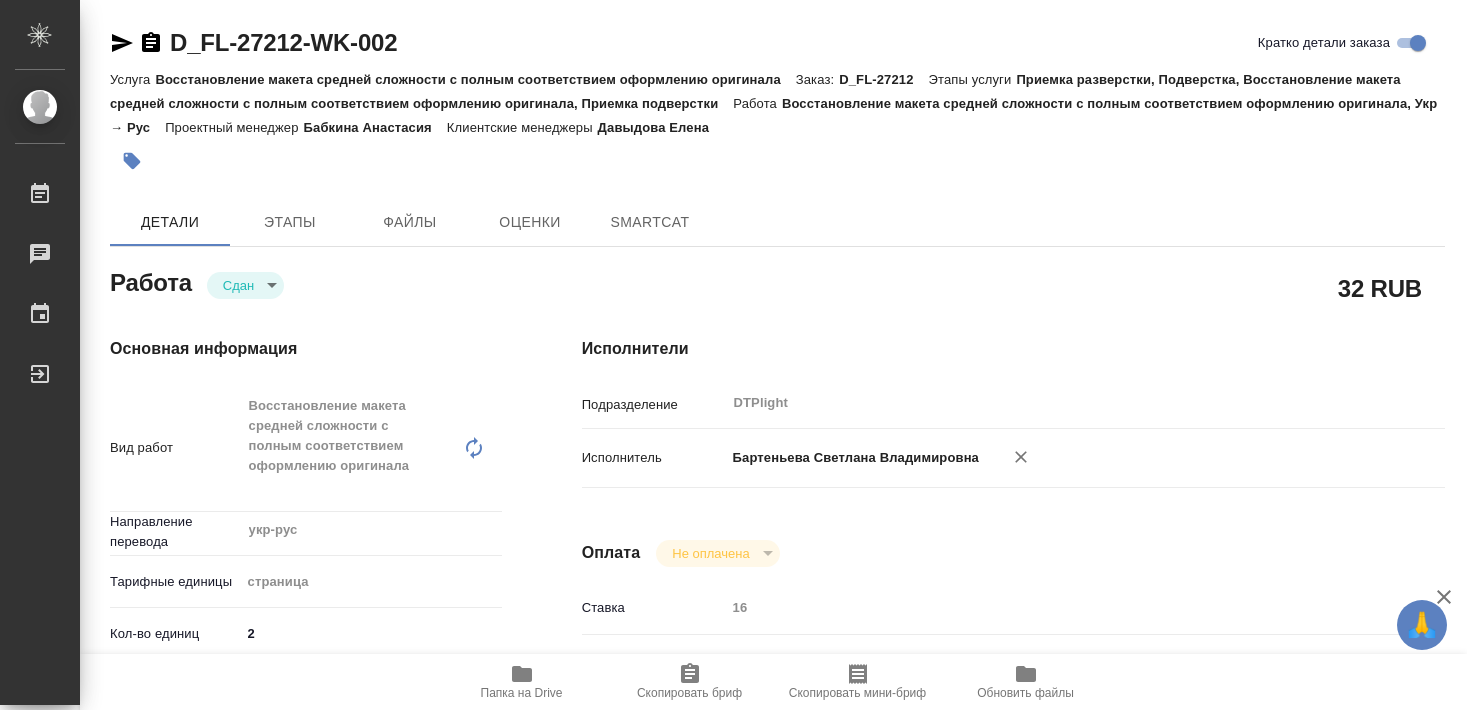 type on "x" 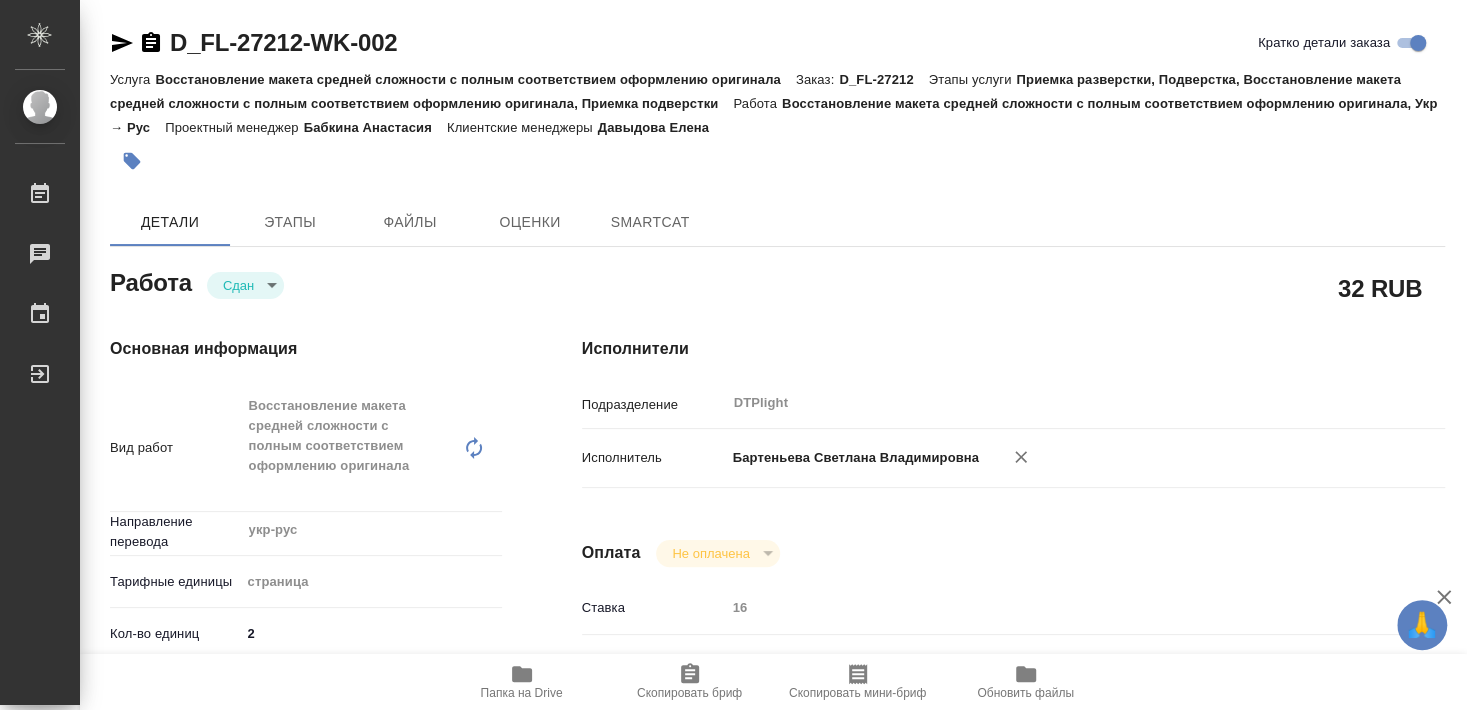 type on "x" 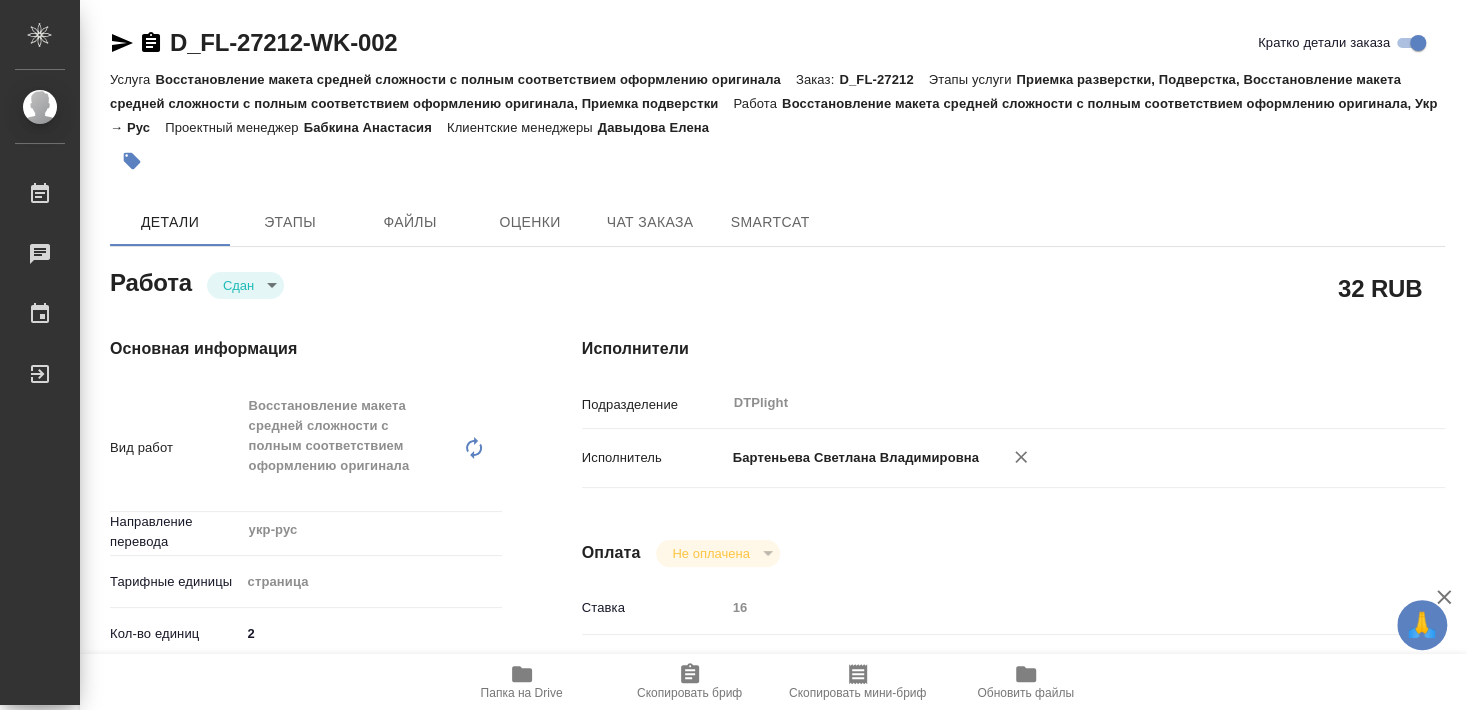 type on "x" 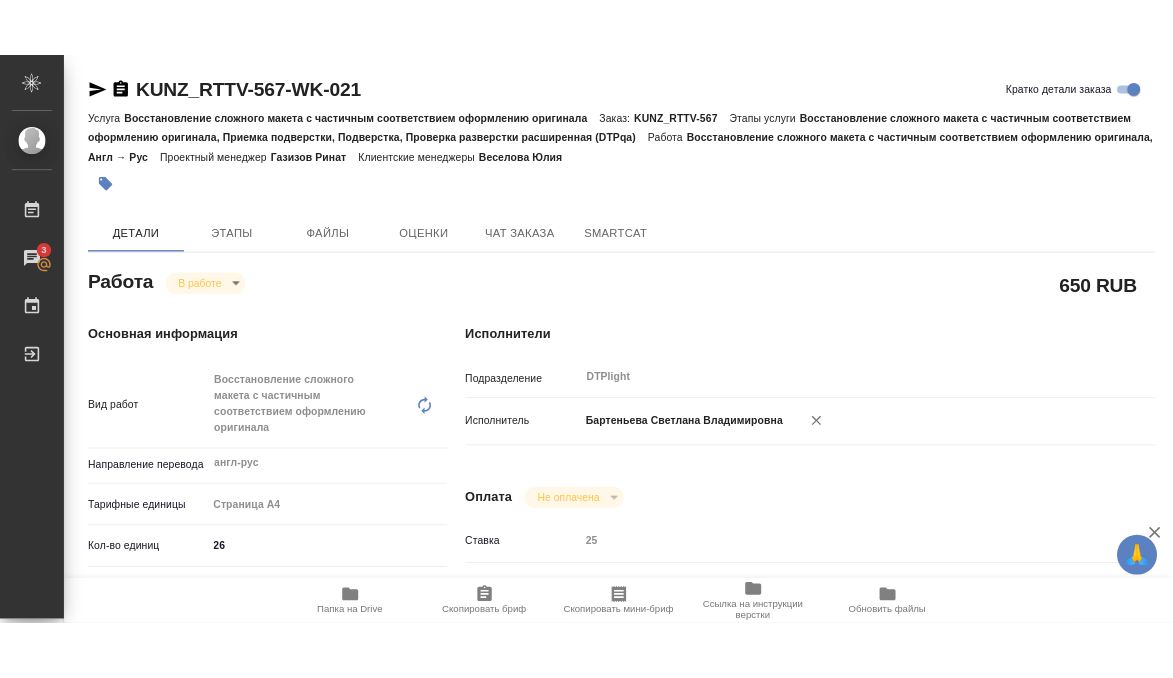 scroll, scrollTop: 0, scrollLeft: 0, axis: both 